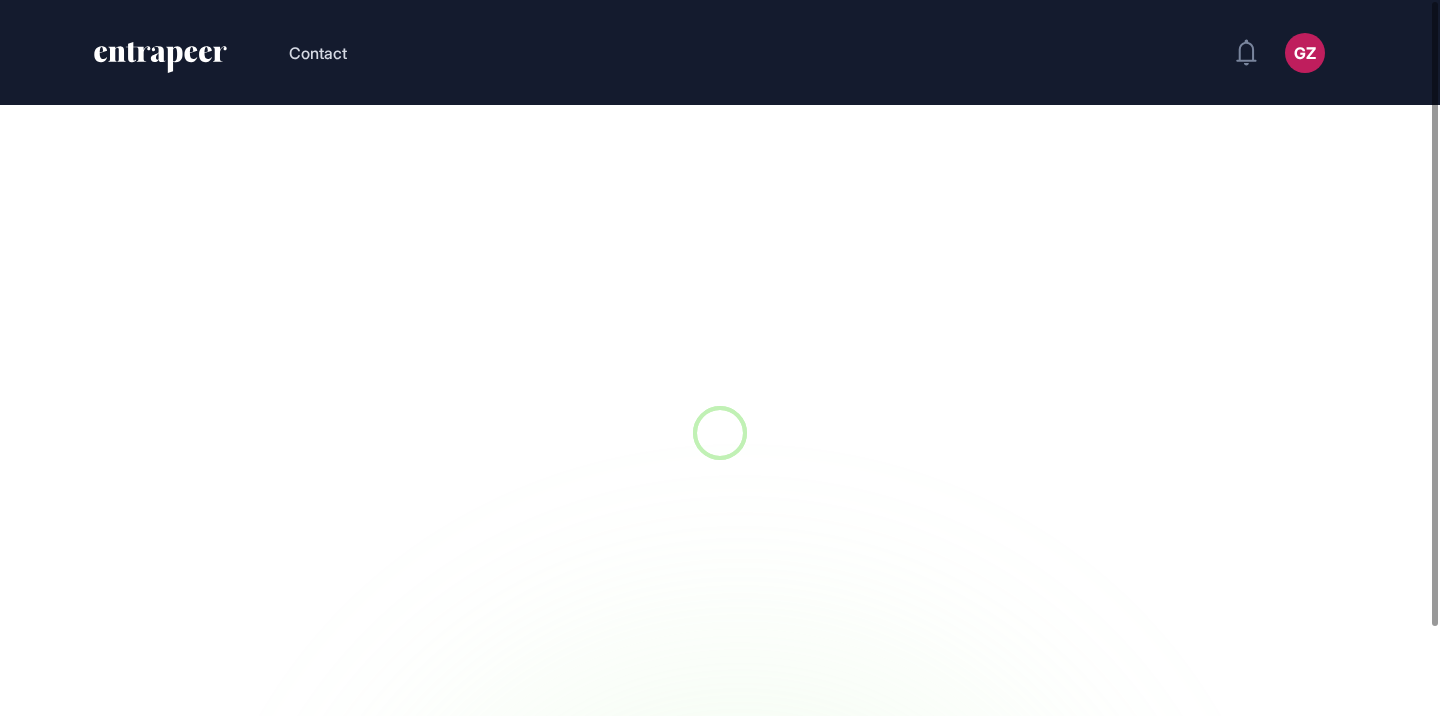 scroll, scrollTop: 0, scrollLeft: 0, axis: both 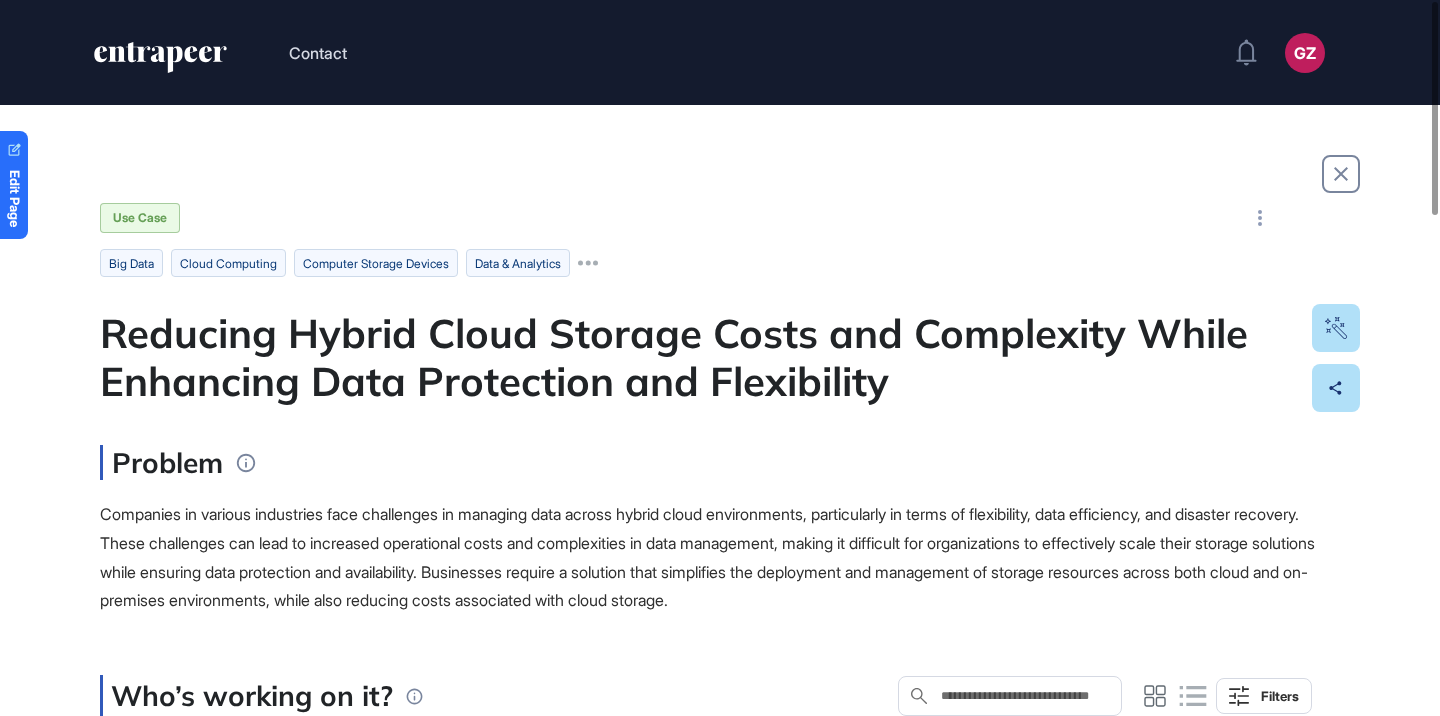 click on "Reducing Hybrid Cloud Storage Costs and Complexity While Enhancing Data Protection and Flexibility" at bounding box center (720, 357) 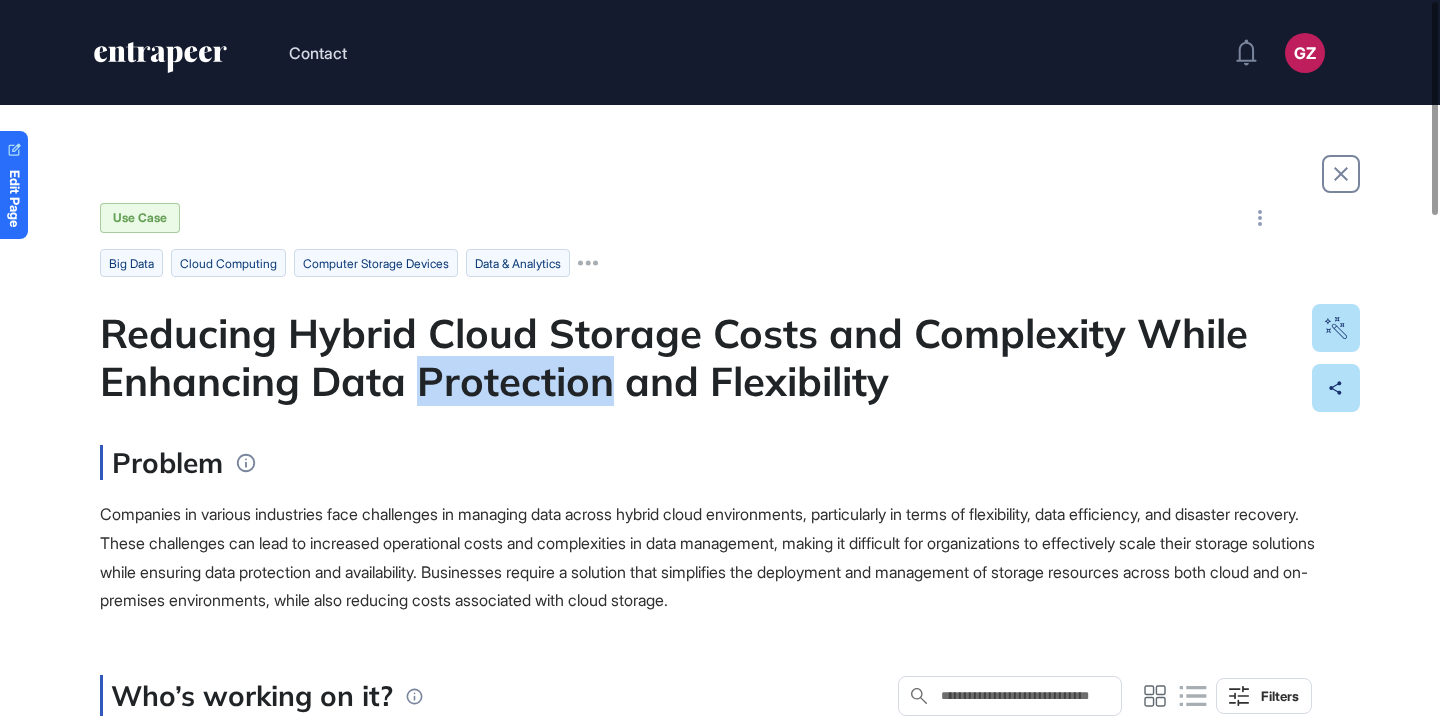 click on "Reducing Hybrid Cloud Storage Costs and Complexity While Enhancing Data Protection and Flexibility" at bounding box center (720, 357) 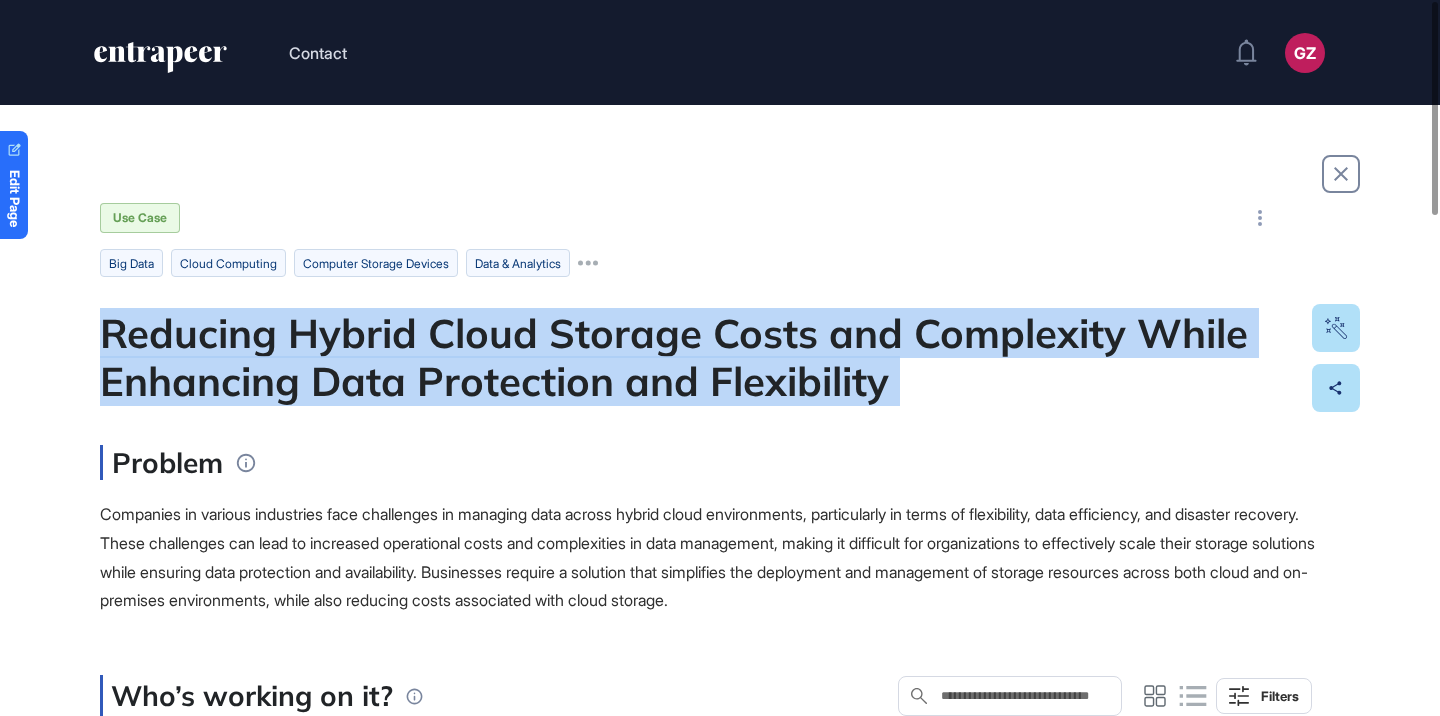click on "Reducing Hybrid Cloud Storage Costs and Complexity While Enhancing Data Protection and Flexibility" at bounding box center (720, 357) 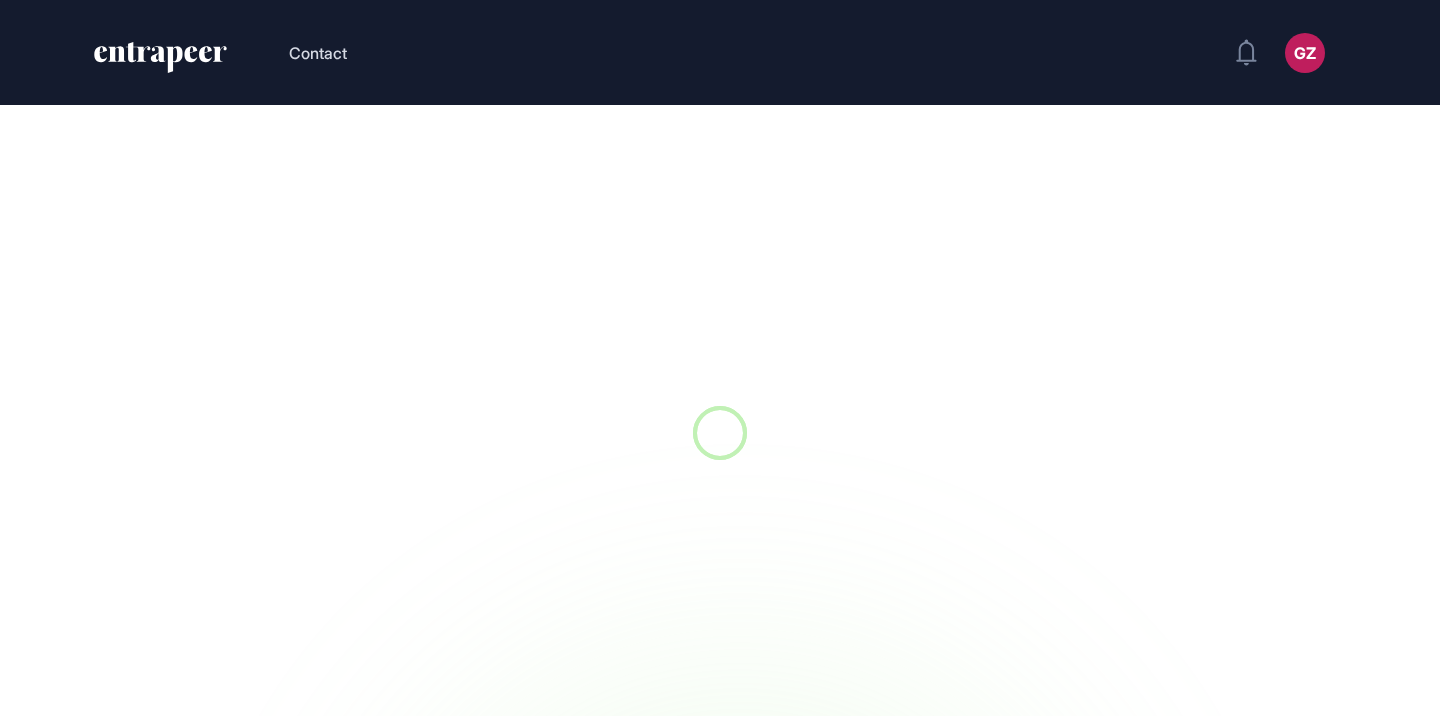 scroll, scrollTop: 0, scrollLeft: 0, axis: both 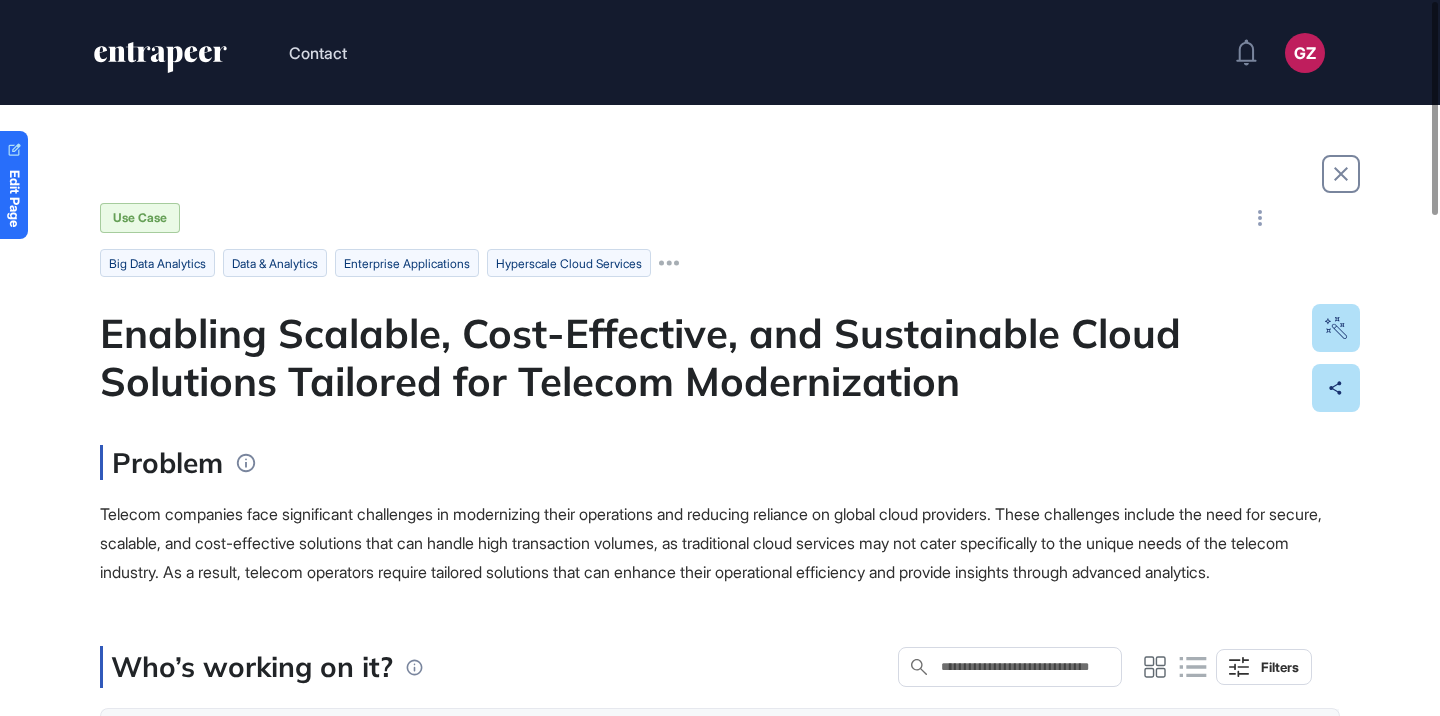 click on "Enabling Scalable, Cost-Effective, and Sustainable Cloud Solutions Tailored for Telecom Modernization" at bounding box center (720, 357) 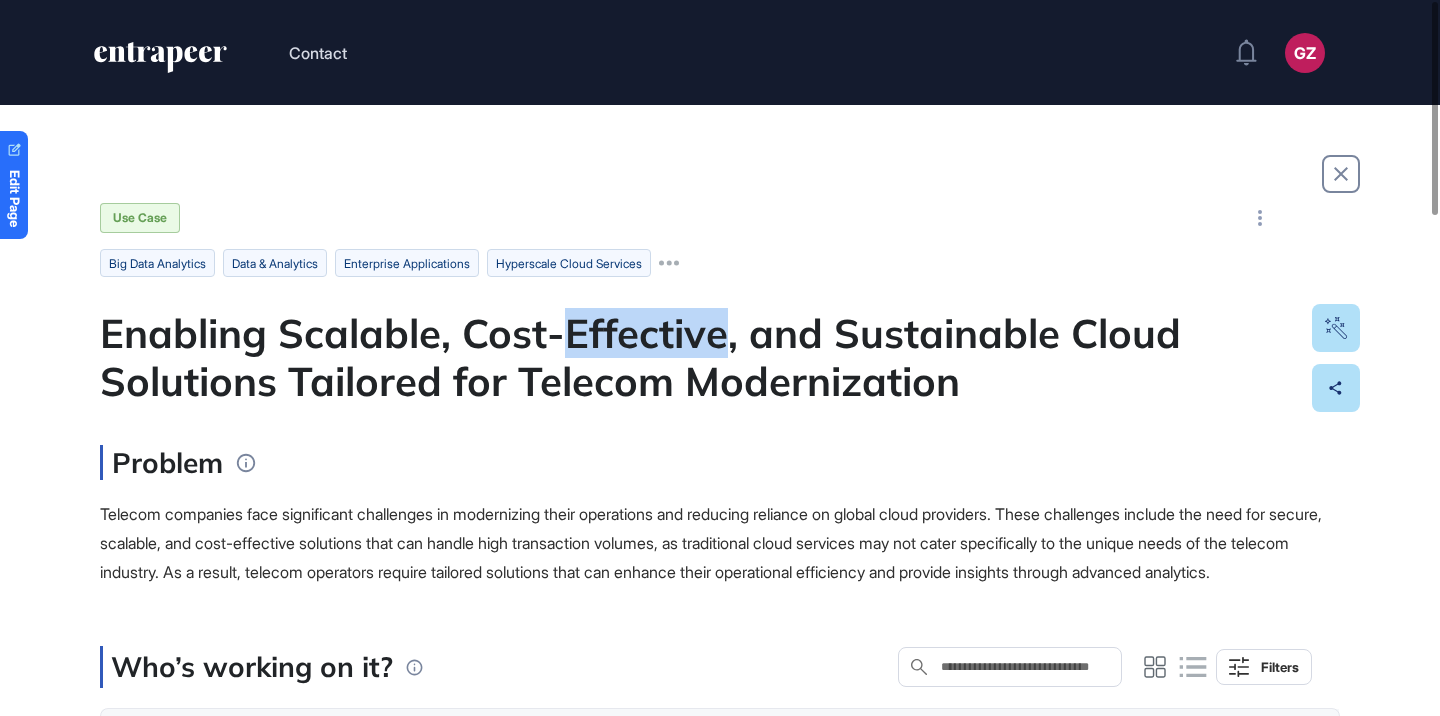 click on "Enabling Scalable, Cost-Effective, and Sustainable Cloud Solutions Tailored for Telecom Modernization" at bounding box center (720, 357) 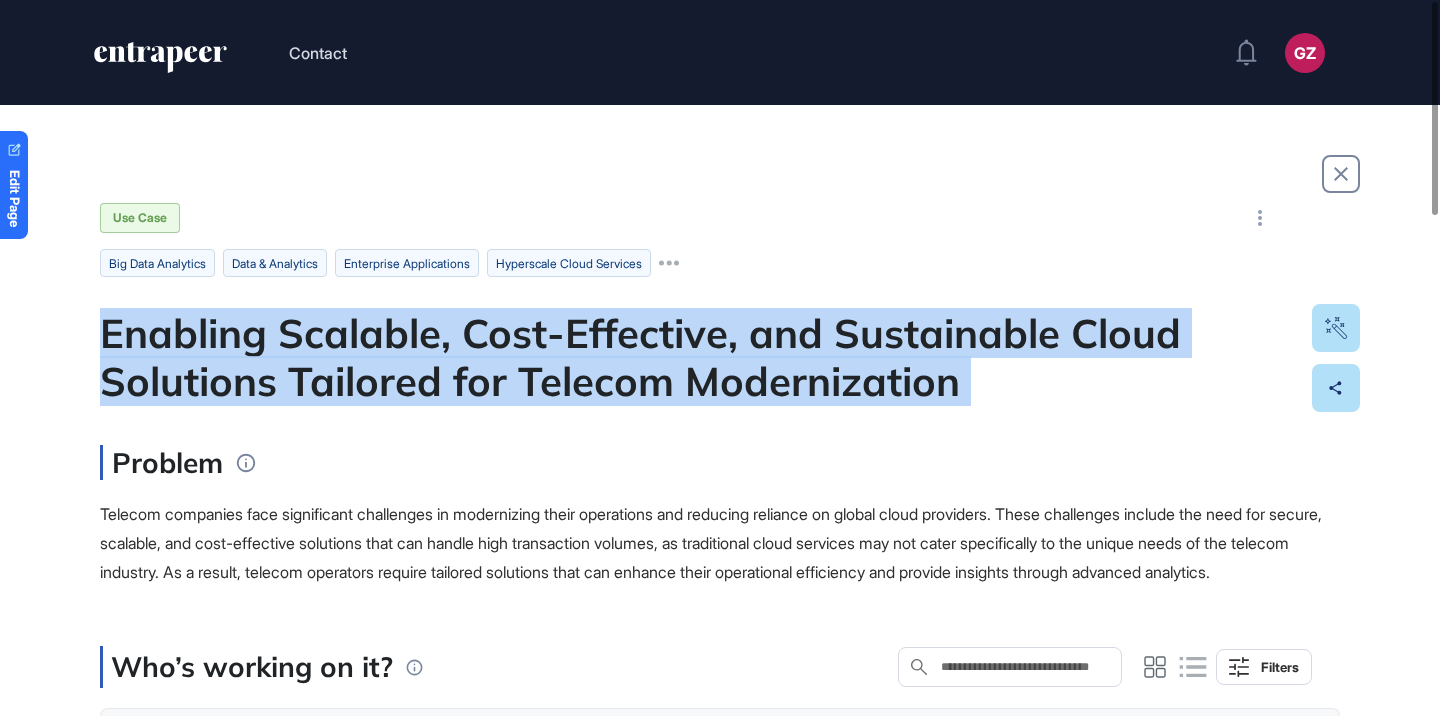 click on "Enabling Scalable, Cost-Effective, and Sustainable Cloud Solutions Tailored for Telecom Modernization" at bounding box center (720, 357) 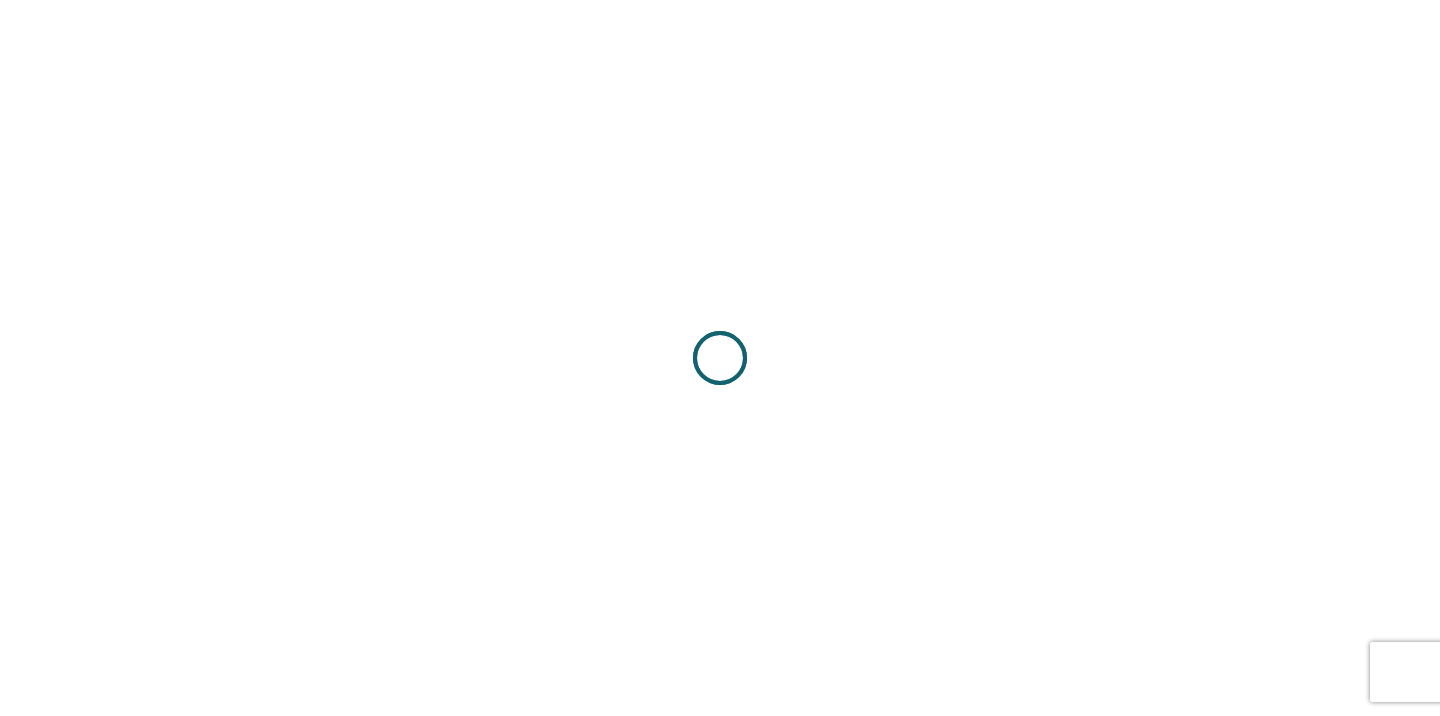 scroll, scrollTop: 0, scrollLeft: 0, axis: both 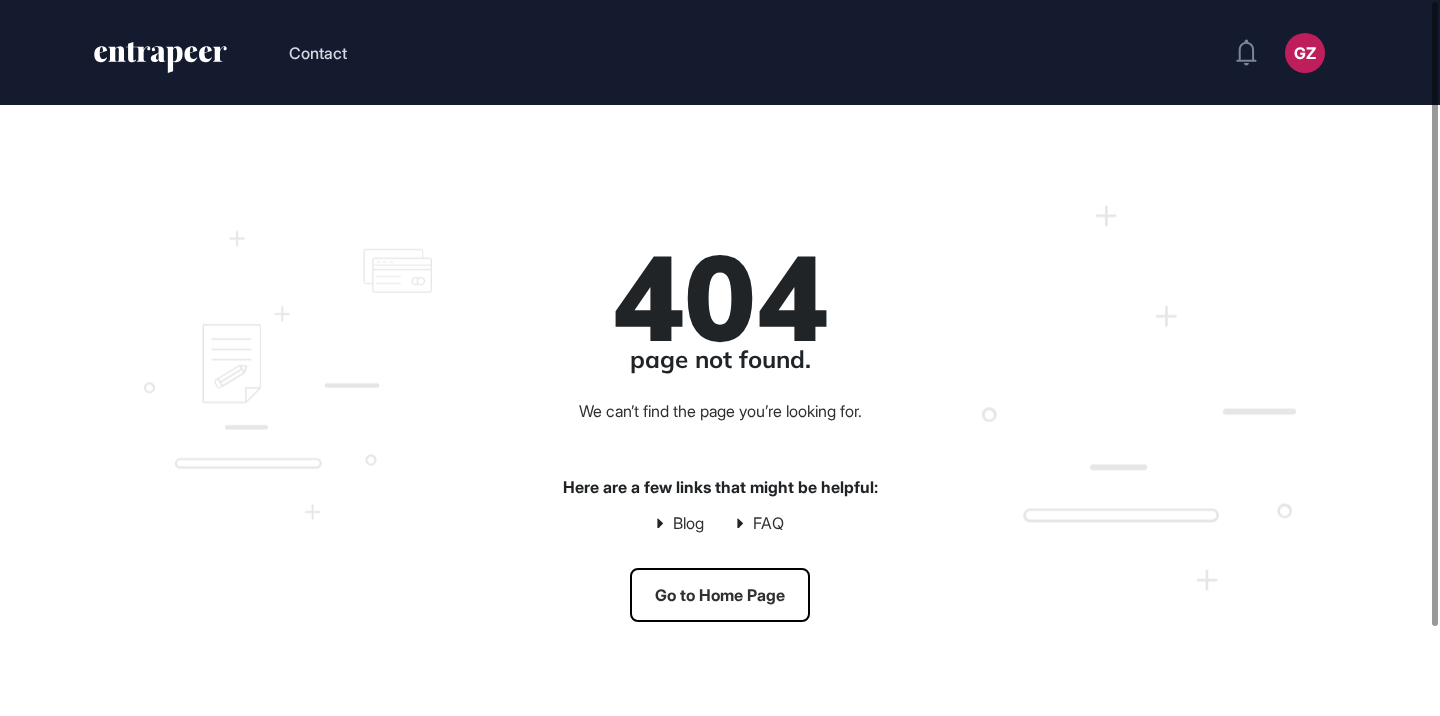 click on "Go to Home Page" at bounding box center [720, 595] 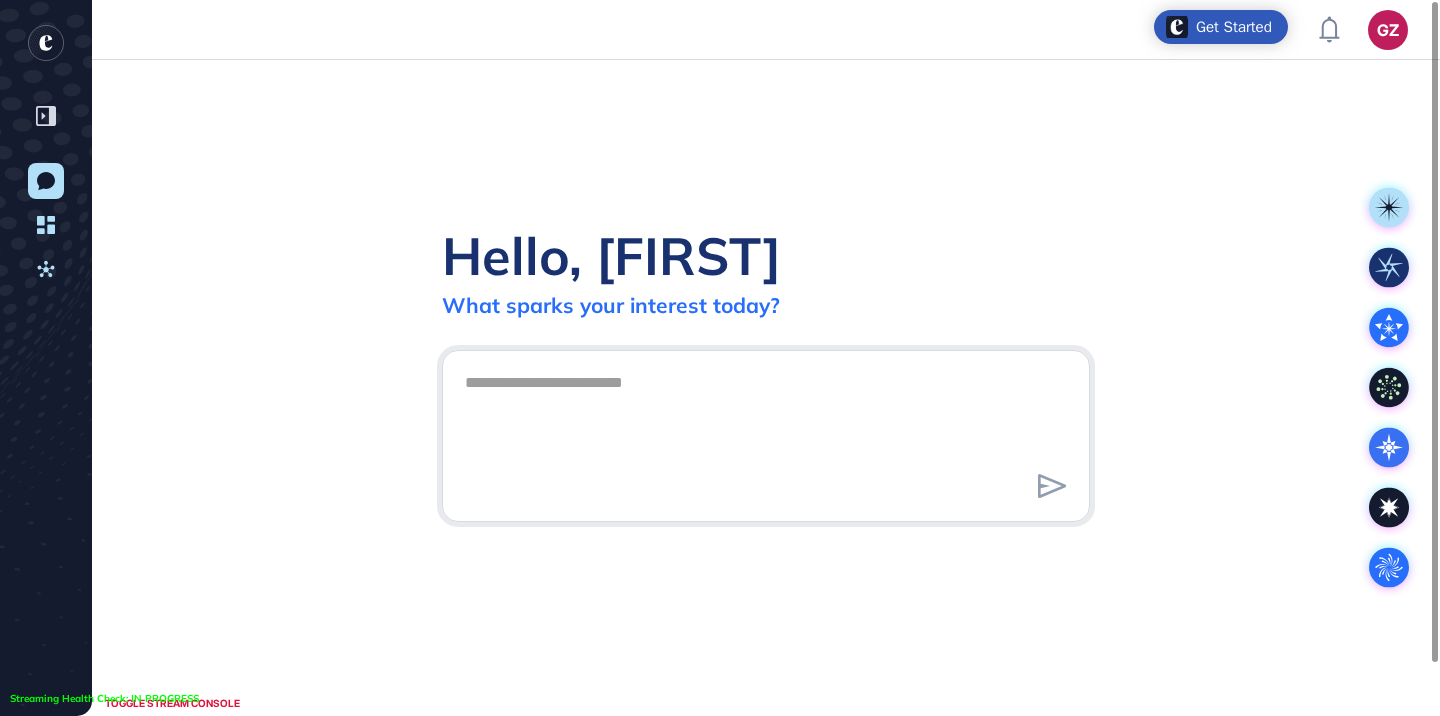 scroll, scrollTop: 0, scrollLeft: 0, axis: both 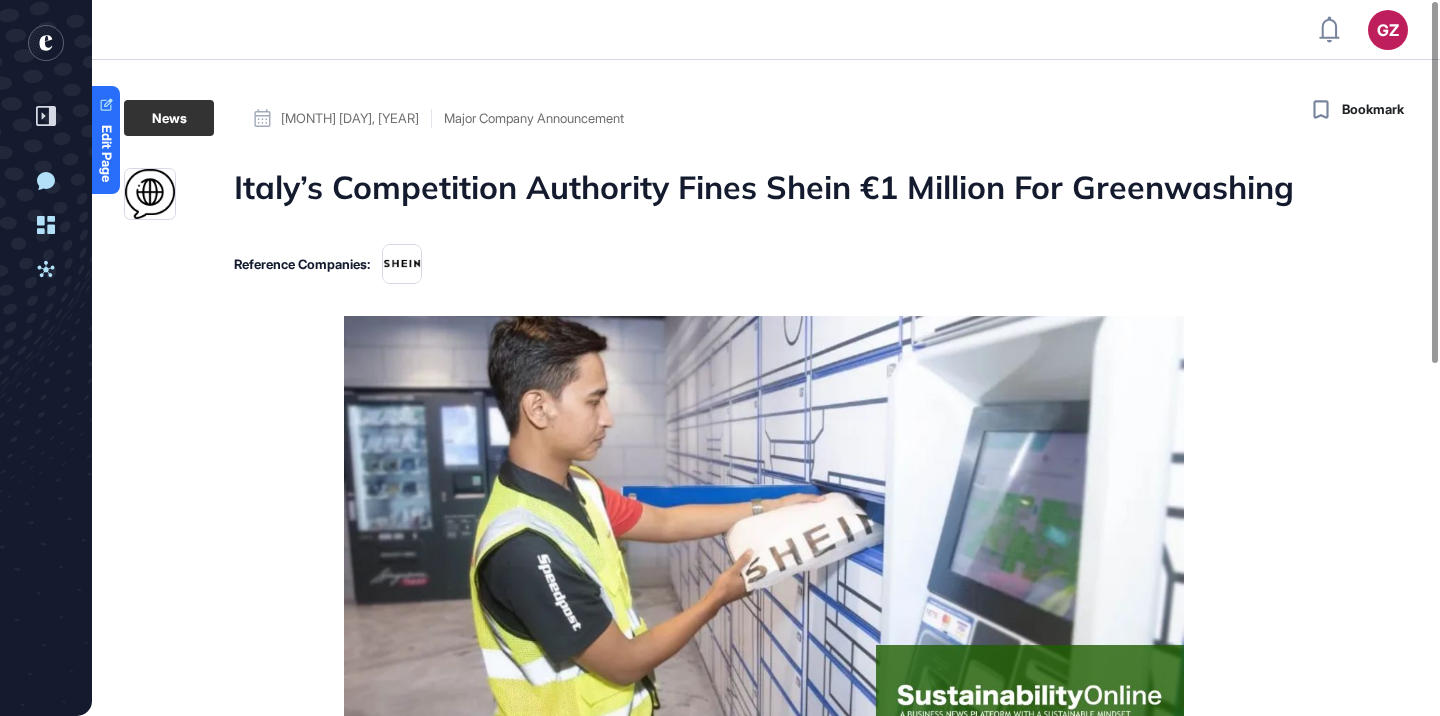 click on "Italy’s Competition Authority Fines Shein €1 Million For Greenwashing" at bounding box center (764, 194) 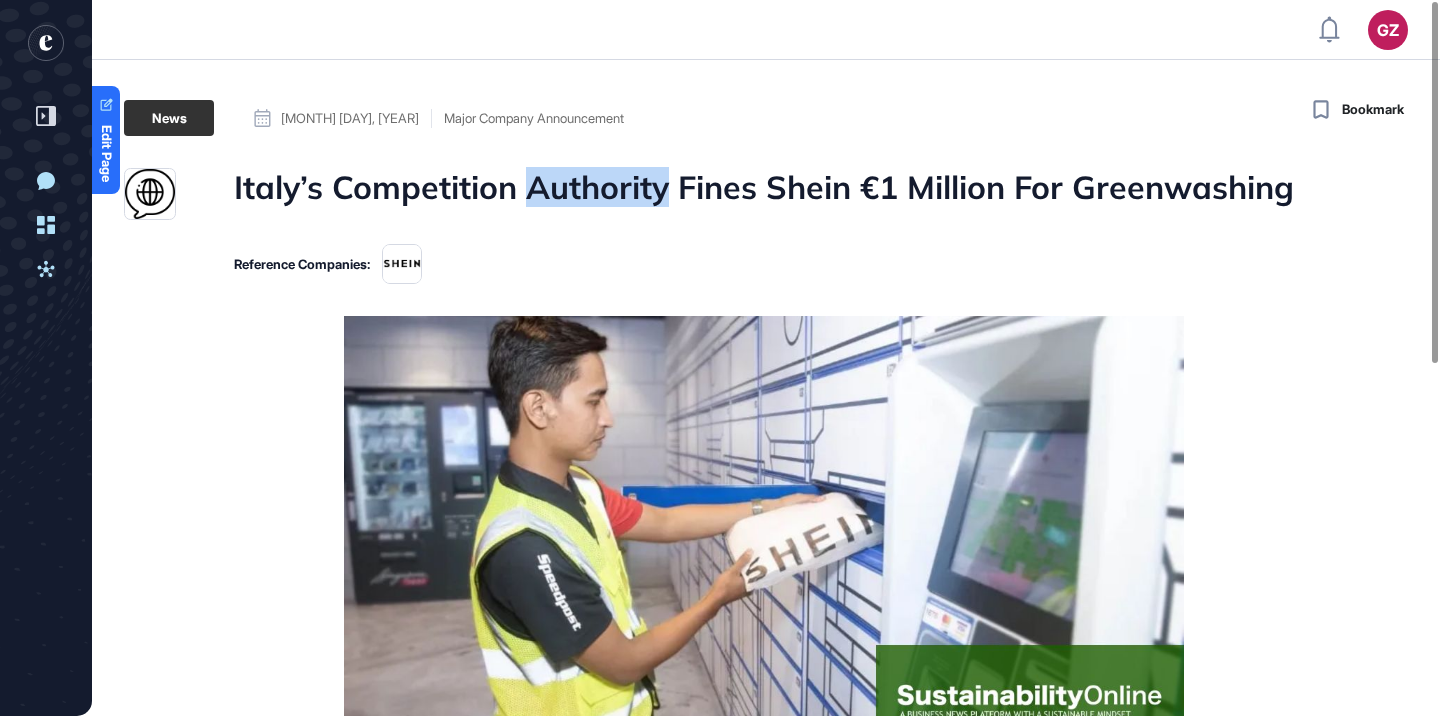 click on "Italy’s Competition Authority Fines Shein €1 Million For Greenwashing" at bounding box center [764, 194] 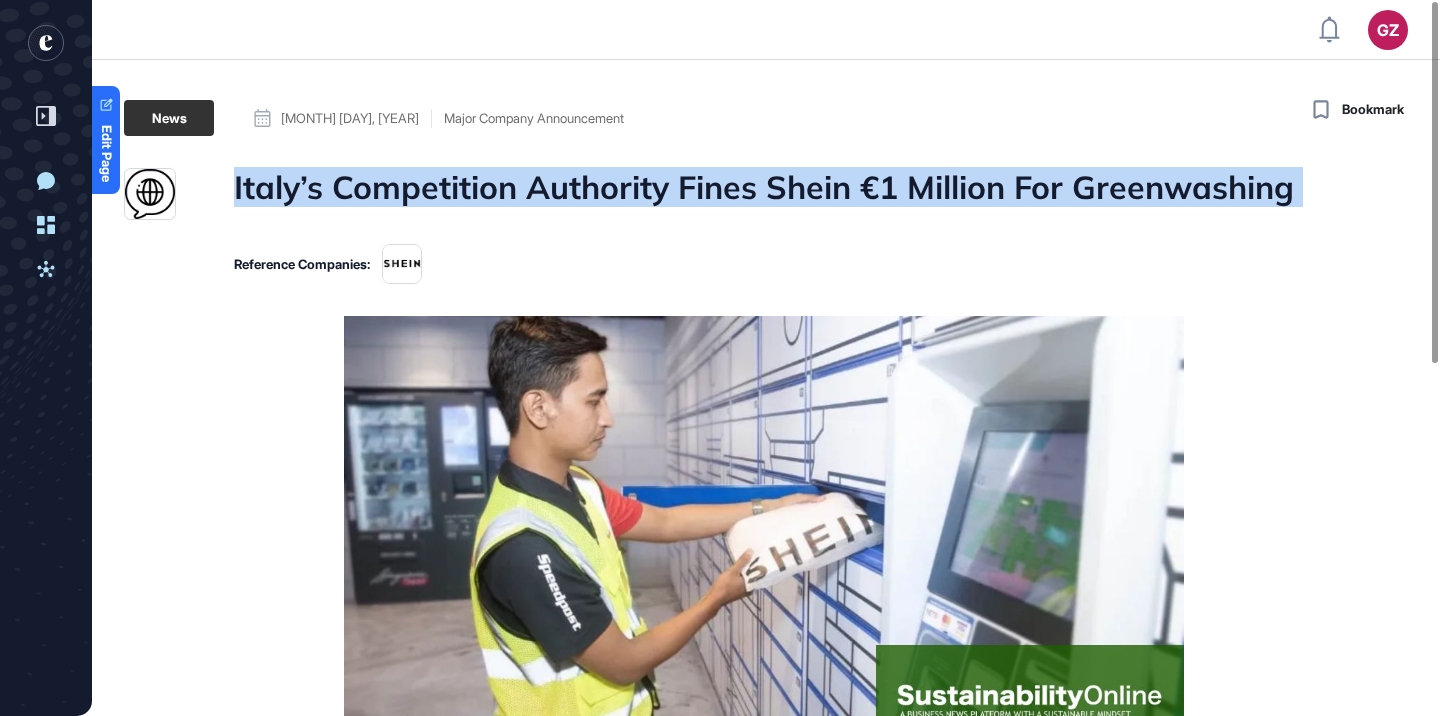 click on "Italy’s Competition Authority Fines Shein €1 Million For Greenwashing" at bounding box center (764, 194) 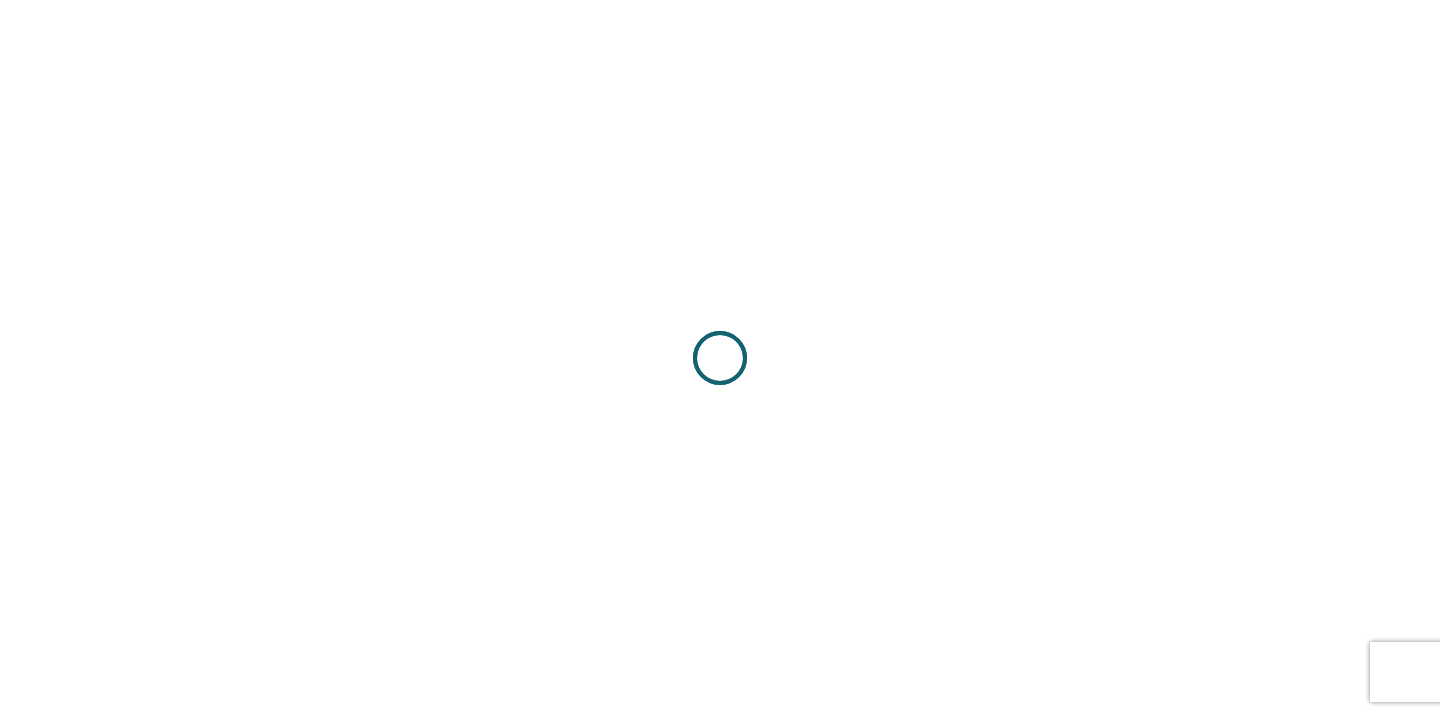scroll, scrollTop: 0, scrollLeft: 0, axis: both 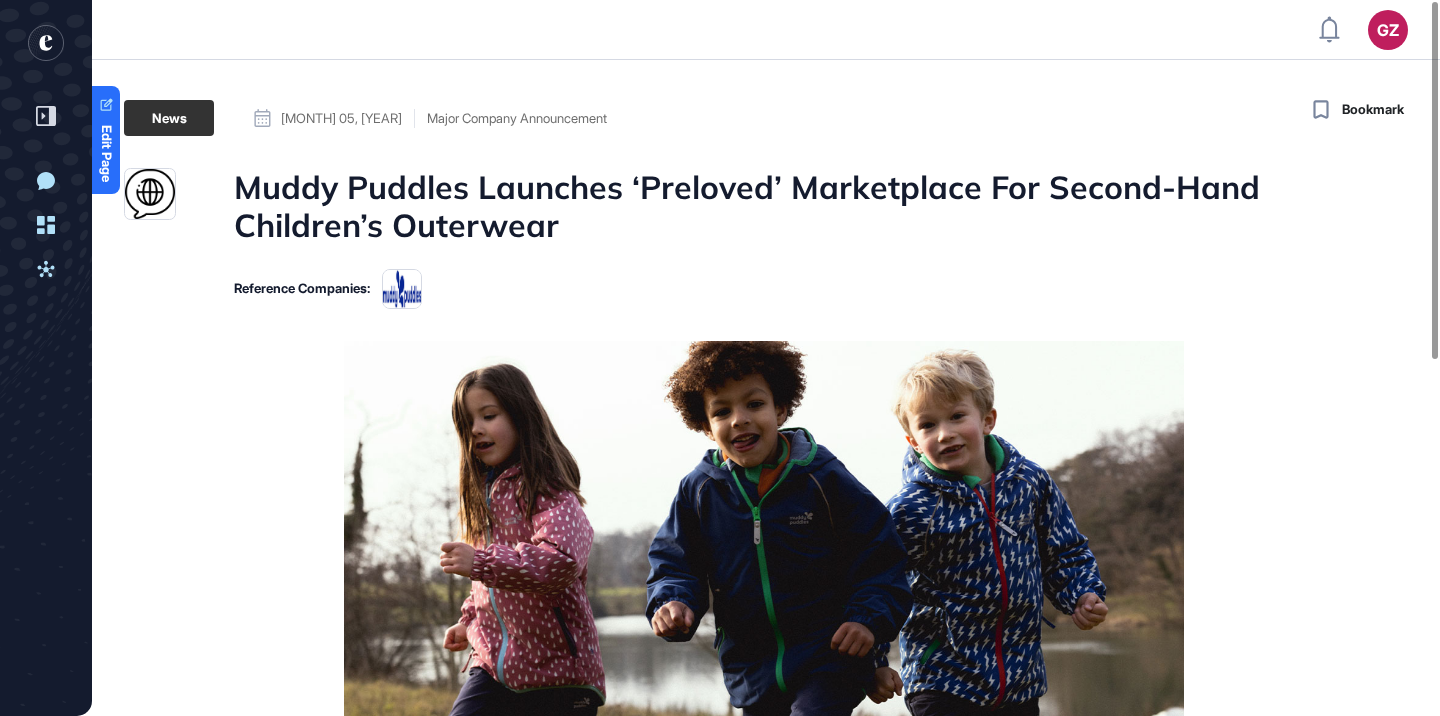 click on "News [MONTH] 05, [YEAR] Major Company Announcement [MONTH] 05, [YEAR] Major Company Announcement Muddy Puddles Launches ‘Preloved’ Marketplace For Second-Hand Children’s Outerwear Reference Companies: Source Reference Companies Muddy Puddles has launched Muddy Puddles Preloved, an online platform for families to buy and sell used Muddy Puddles clothing. The marketplace is available to customers across the UK. Parents can browse rainwear, puddle suits, jackets, and snow gear for up to 70% less than new prices. Sellers can list their used items and earn 120% of the sale price in Muddy Puddles credit. Buyers cover shipping costs, while sellers use a QR-code-based returns system. Muddy Puddles gear is built to last, so it makes perfect sense to give it a second, third, or even fourth life, even after passing them on to siblings or friends first, says [NAME], the Muddy Puddles MD. Read full article" at bounding box center [764, 736] 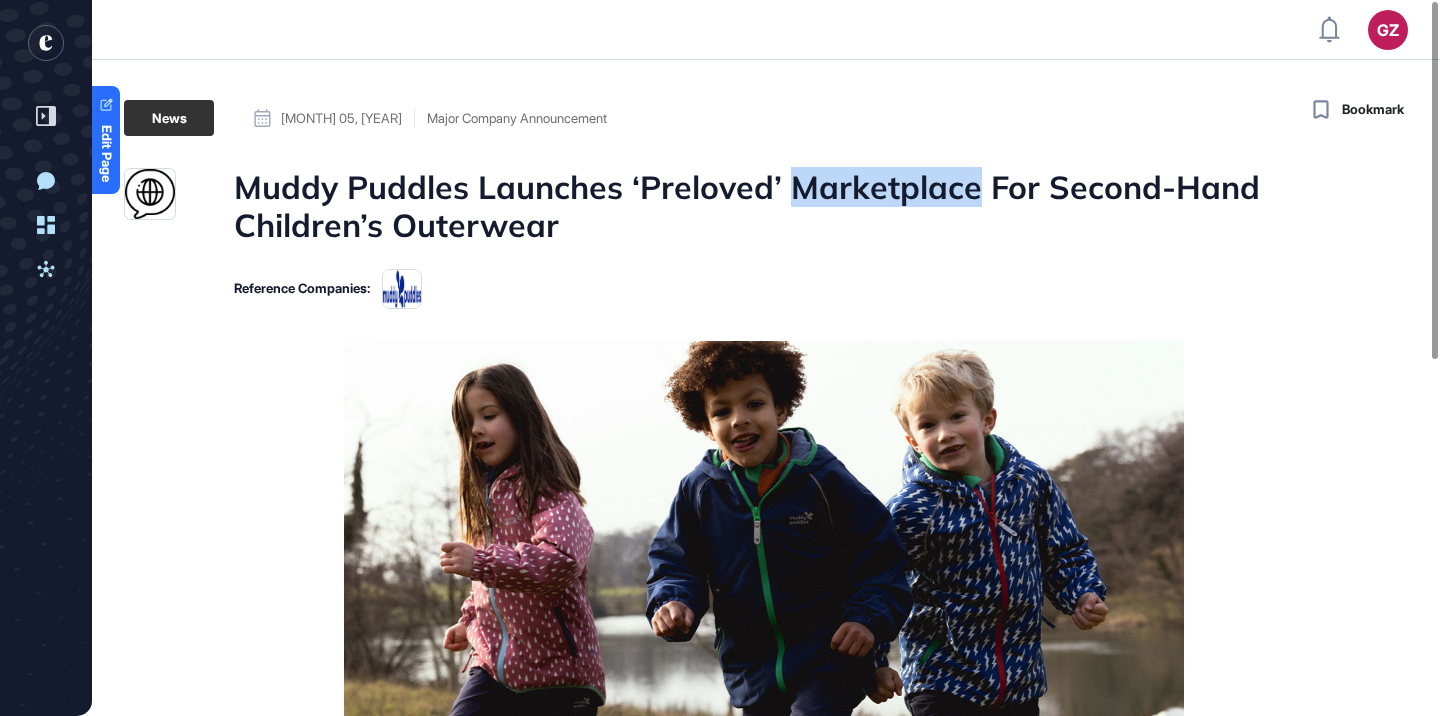 click on "Muddy Puddles Launches ‘Preloved’ Marketplace For Second-Hand Children’s Outerwear" at bounding box center [764, 206] 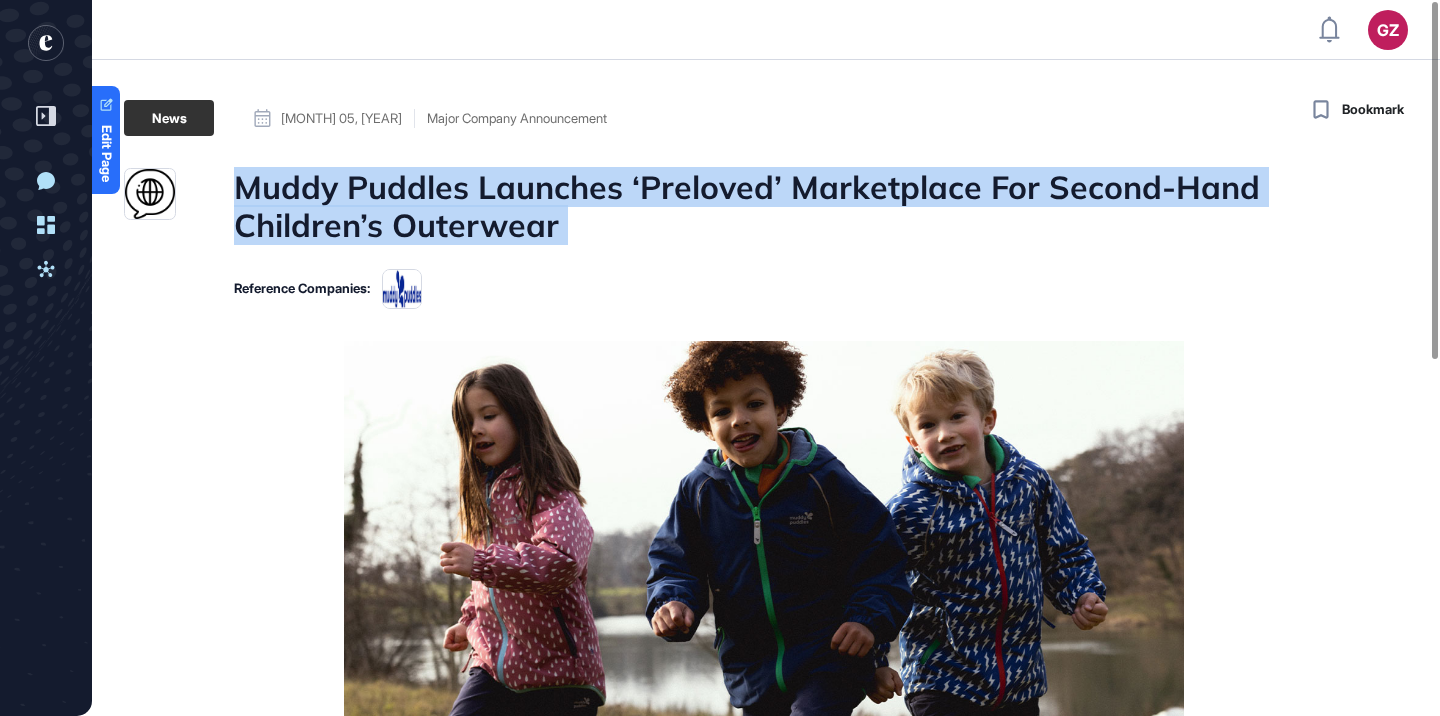 click on "Muddy Puddles Launches ‘Preloved’ Marketplace For Second-Hand Children’s Outerwear" at bounding box center (764, 206) 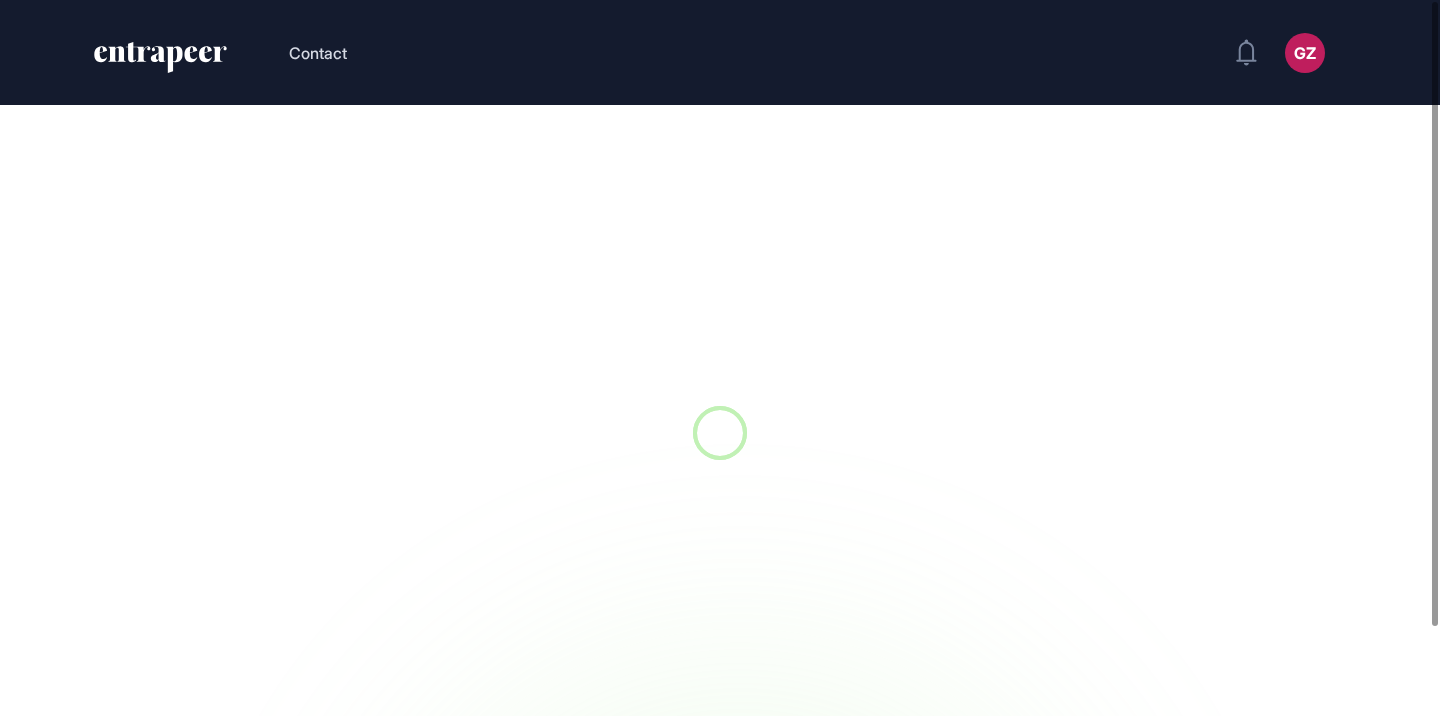 scroll, scrollTop: 0, scrollLeft: 0, axis: both 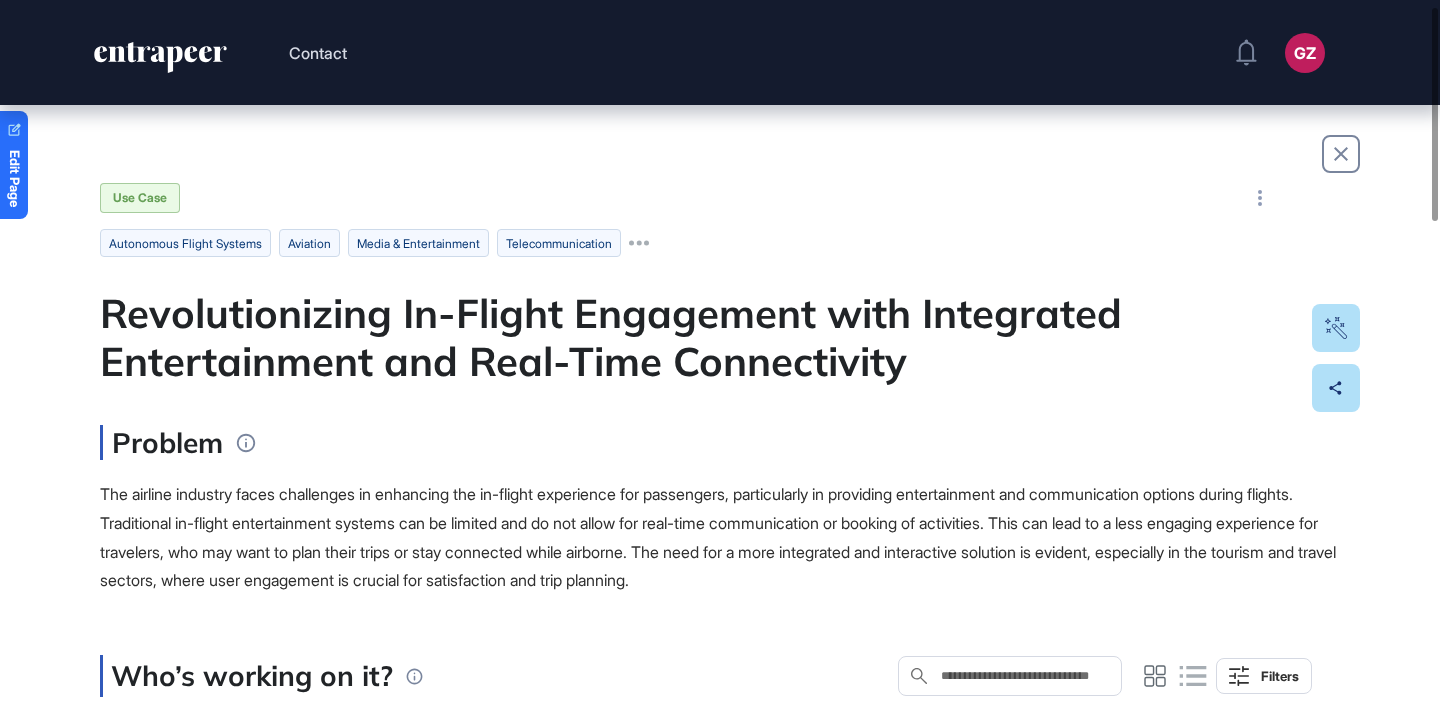 click on "Revolutionizing In-Flight Engagement with Integrated Entertainment and Real-Time Connectivity" at bounding box center [720, 337] 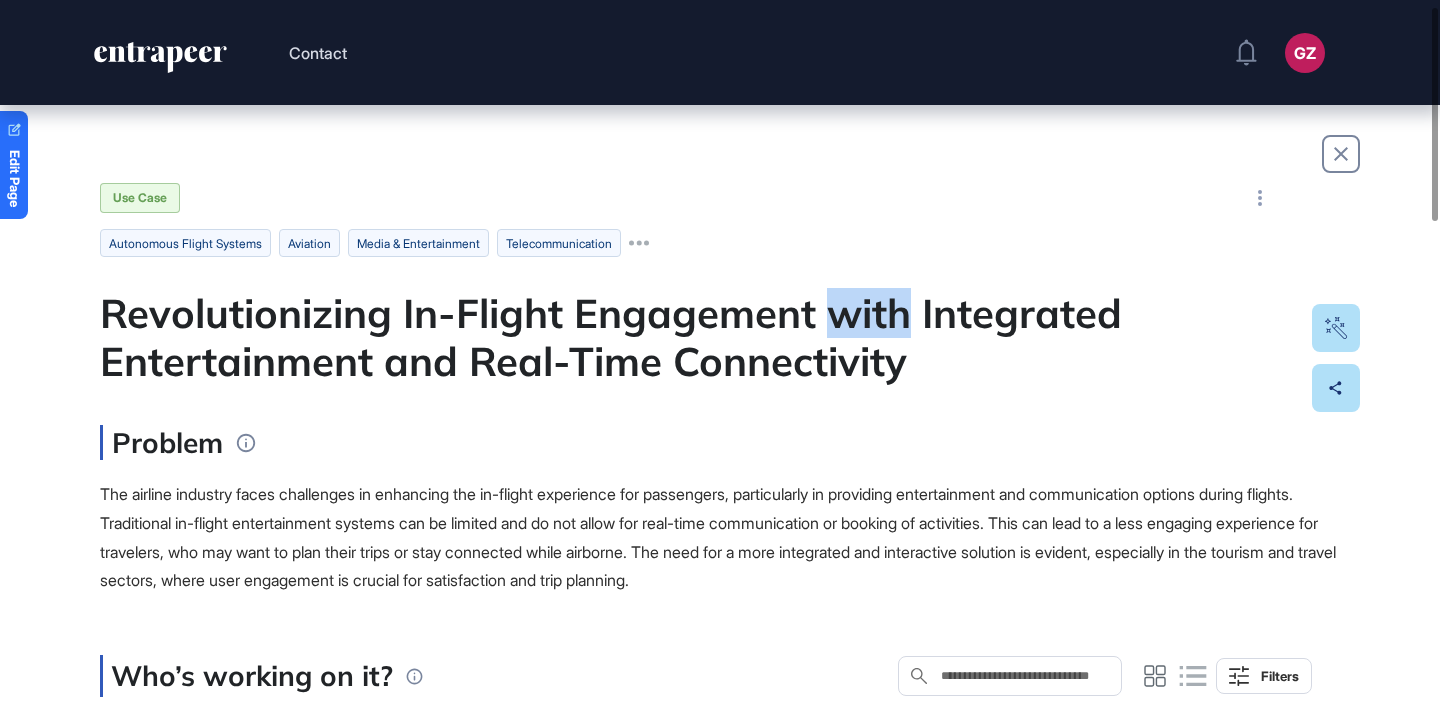 click on "Revolutionizing In-Flight Engagement with Integrated Entertainment and Real-Time Connectivity" at bounding box center (720, 337) 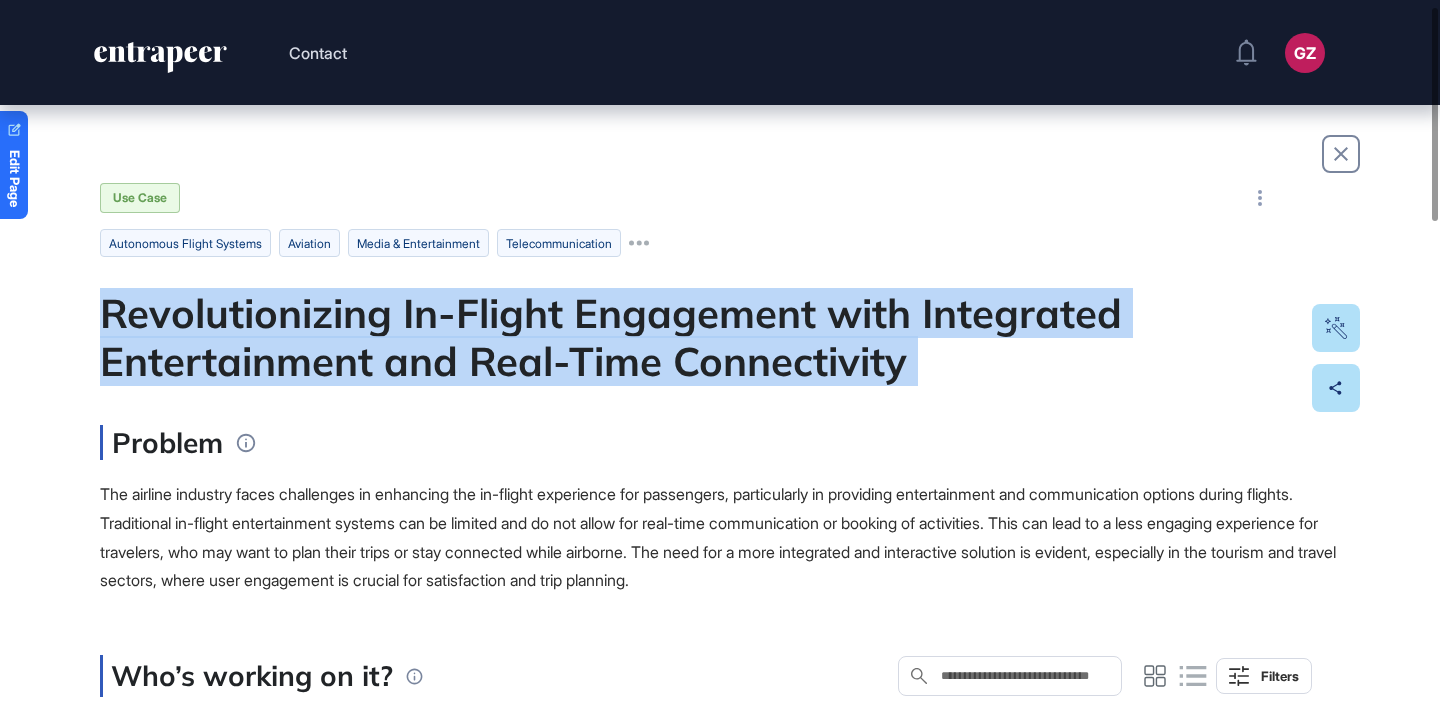 click on "Revolutionizing In-Flight Engagement with Integrated Entertainment and Real-Time Connectivity" at bounding box center [720, 337] 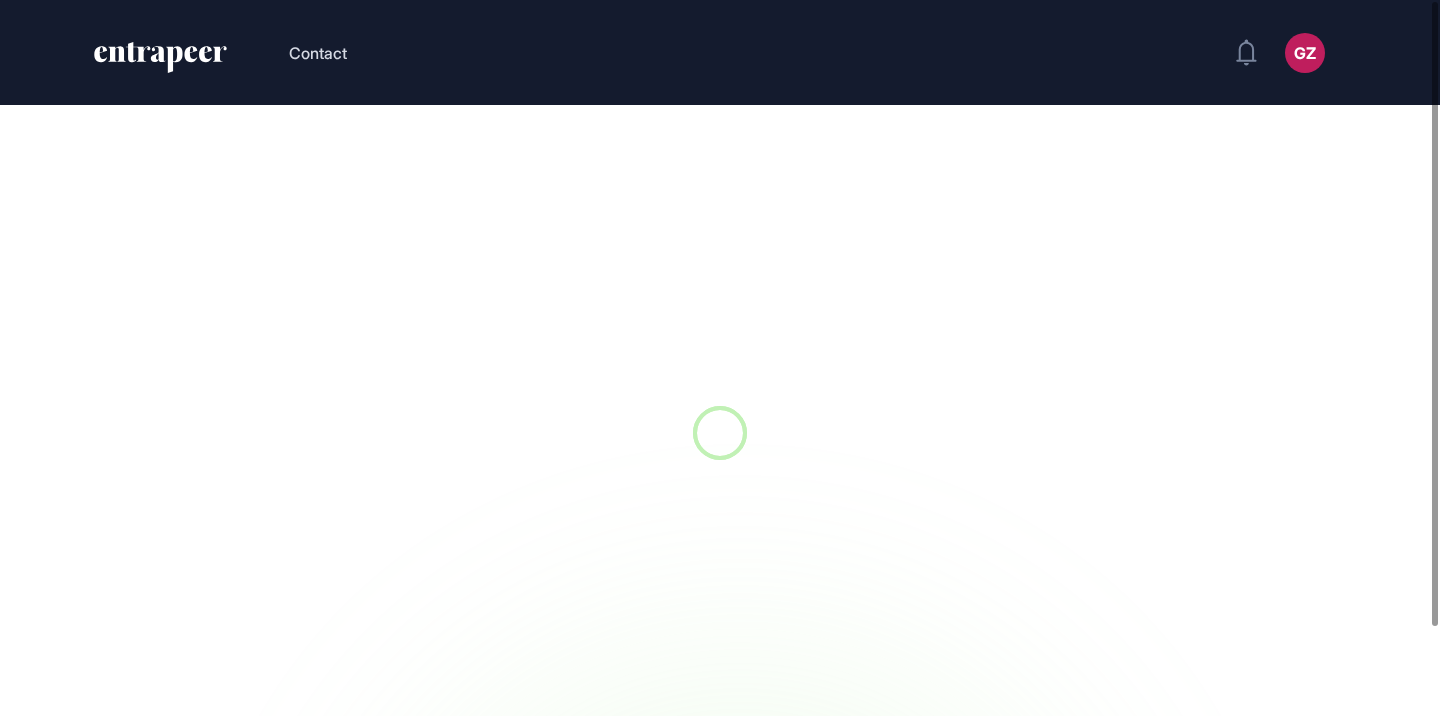 scroll, scrollTop: 0, scrollLeft: 0, axis: both 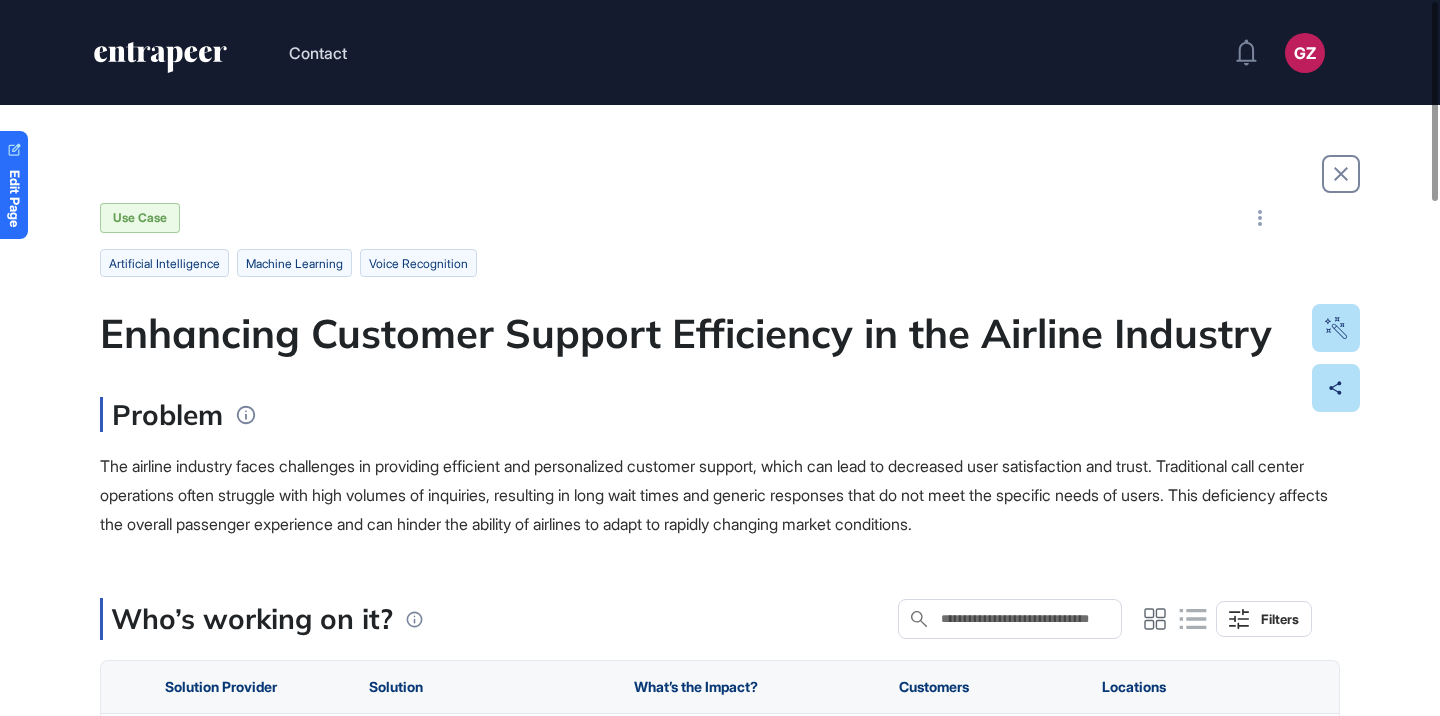 click on "Enhancing Customer Support Efficiency in the Airline Industry" at bounding box center [720, 333] 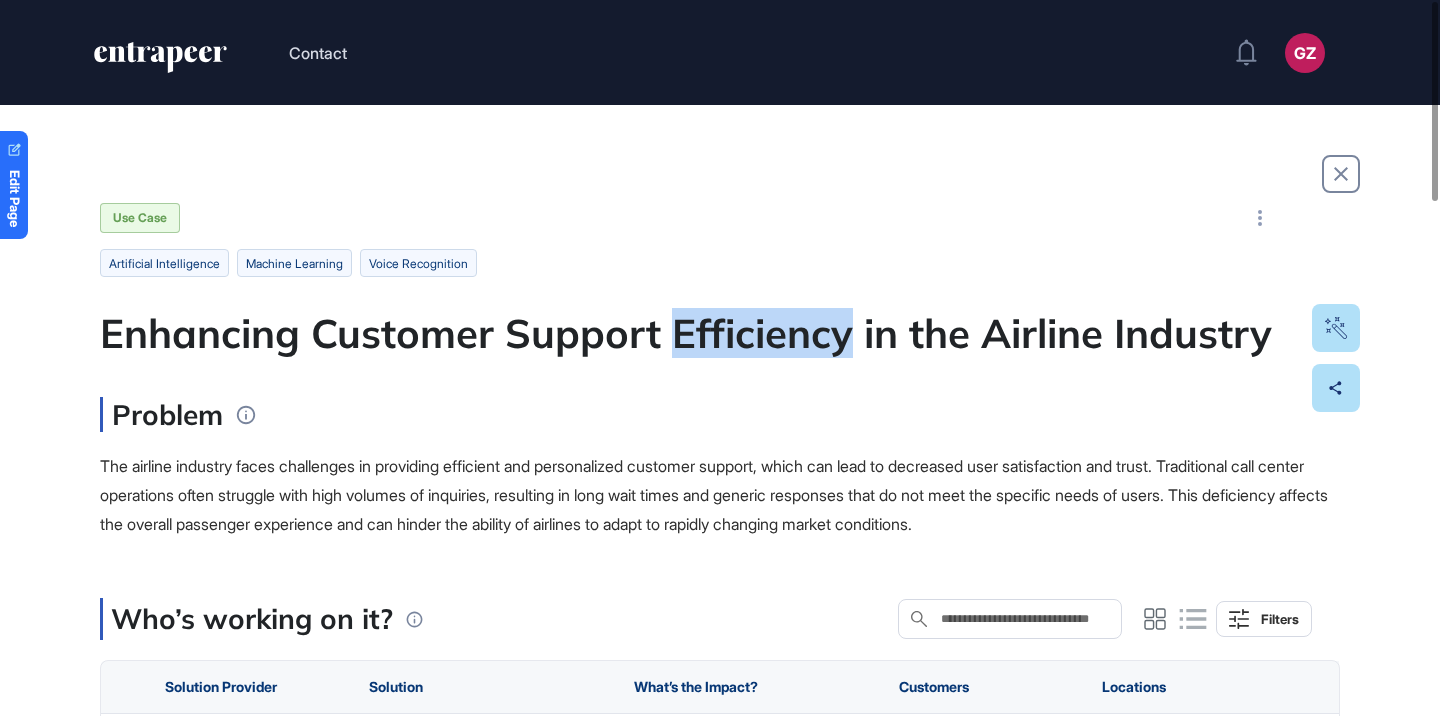 click on "Enhancing Customer Support Efficiency in the Airline Industry" at bounding box center (720, 333) 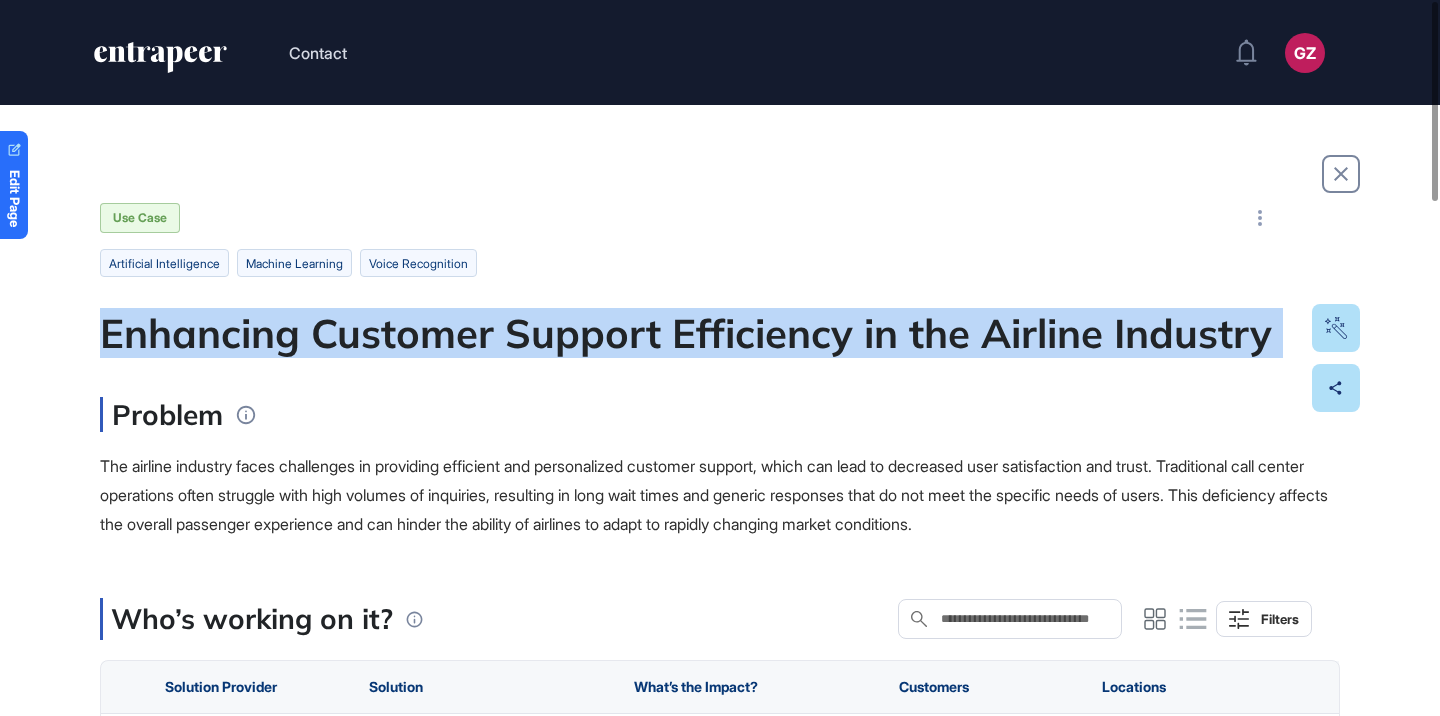 click on "Enhancing Customer Support Efficiency in the Airline Industry" at bounding box center [720, 333] 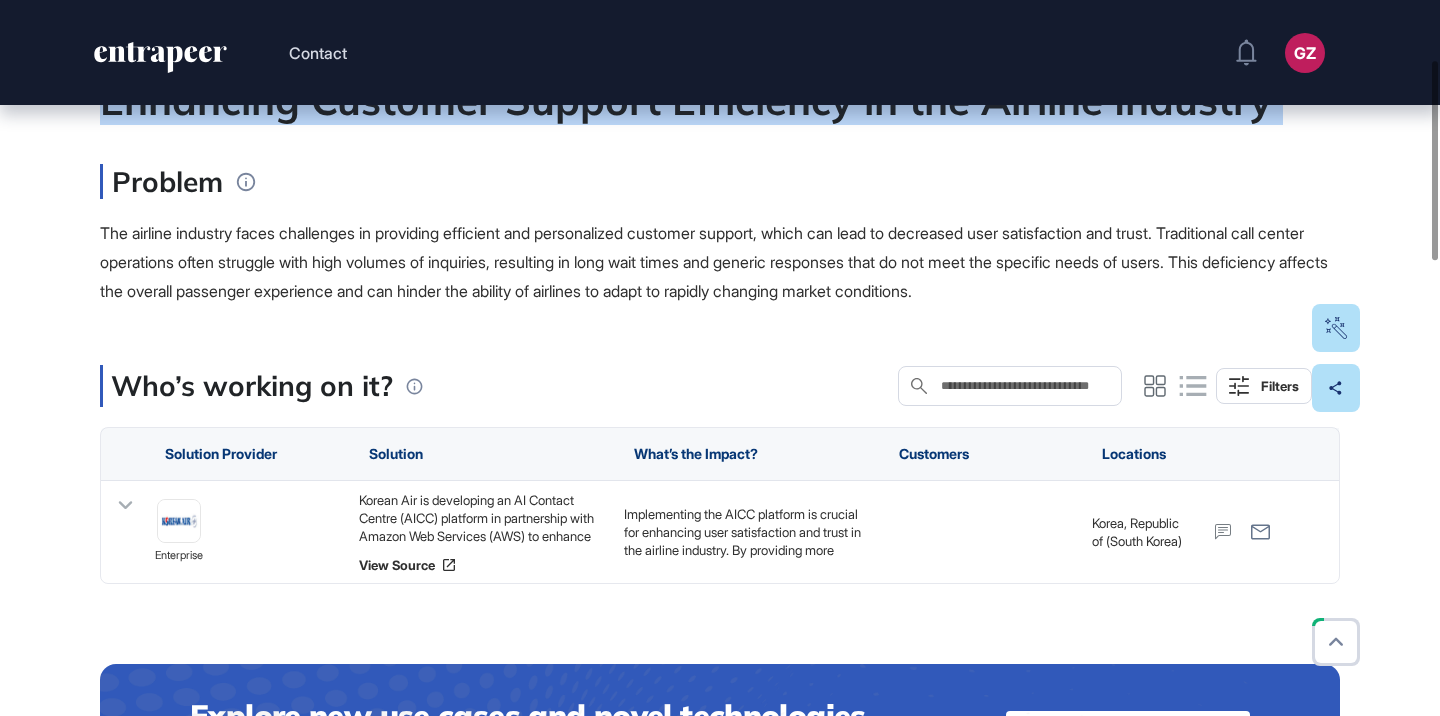 scroll, scrollTop: 136, scrollLeft: 0, axis: vertical 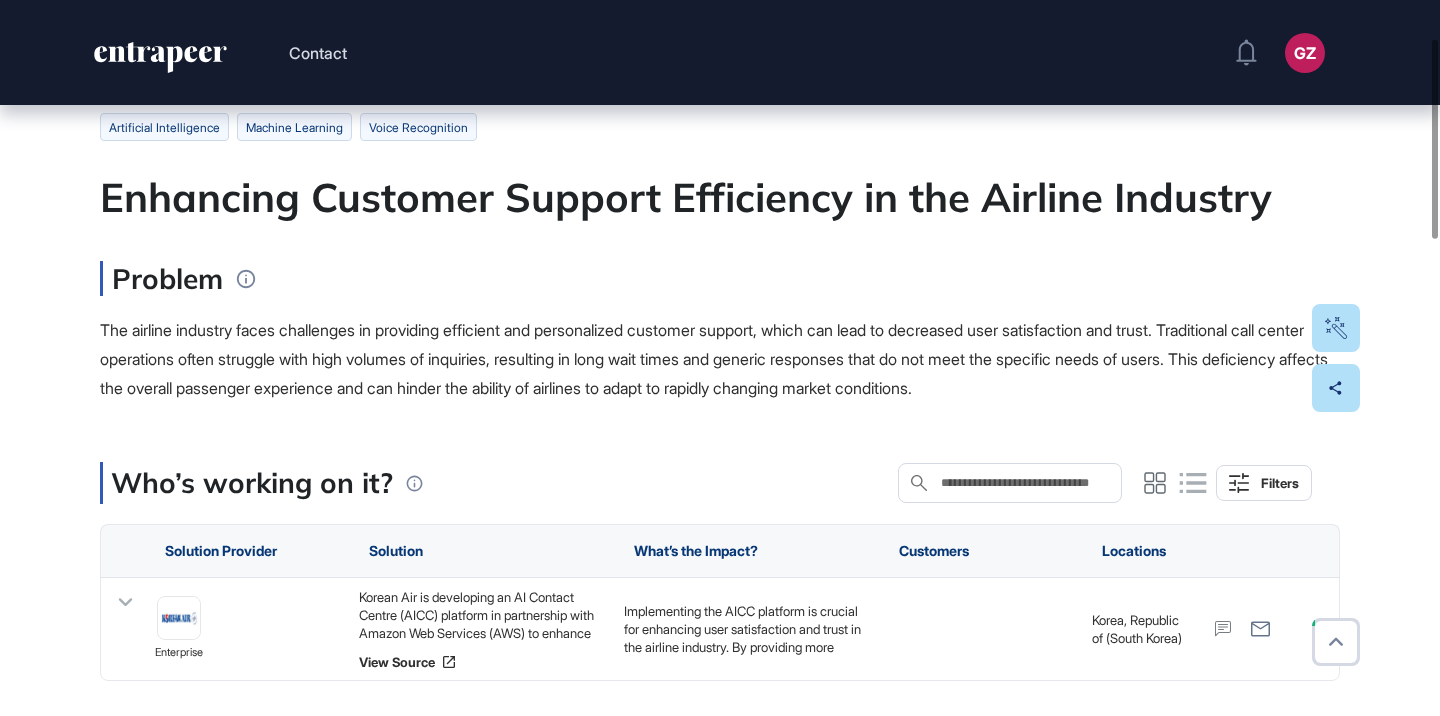 click on "Problem The airline industry faces challenges in providing efficient and personalized customer support, which can lead to decreased user satisfaction and trust. Traditional call center operations often struggle with high volumes of inquiries, resulting in long wait times and generic responses that do not meet the specific needs of users. This deficiency affects the overall passenger experience and can hinder the ability of airlines to adapt to rapidly changing market conditions." at bounding box center (720, 331) 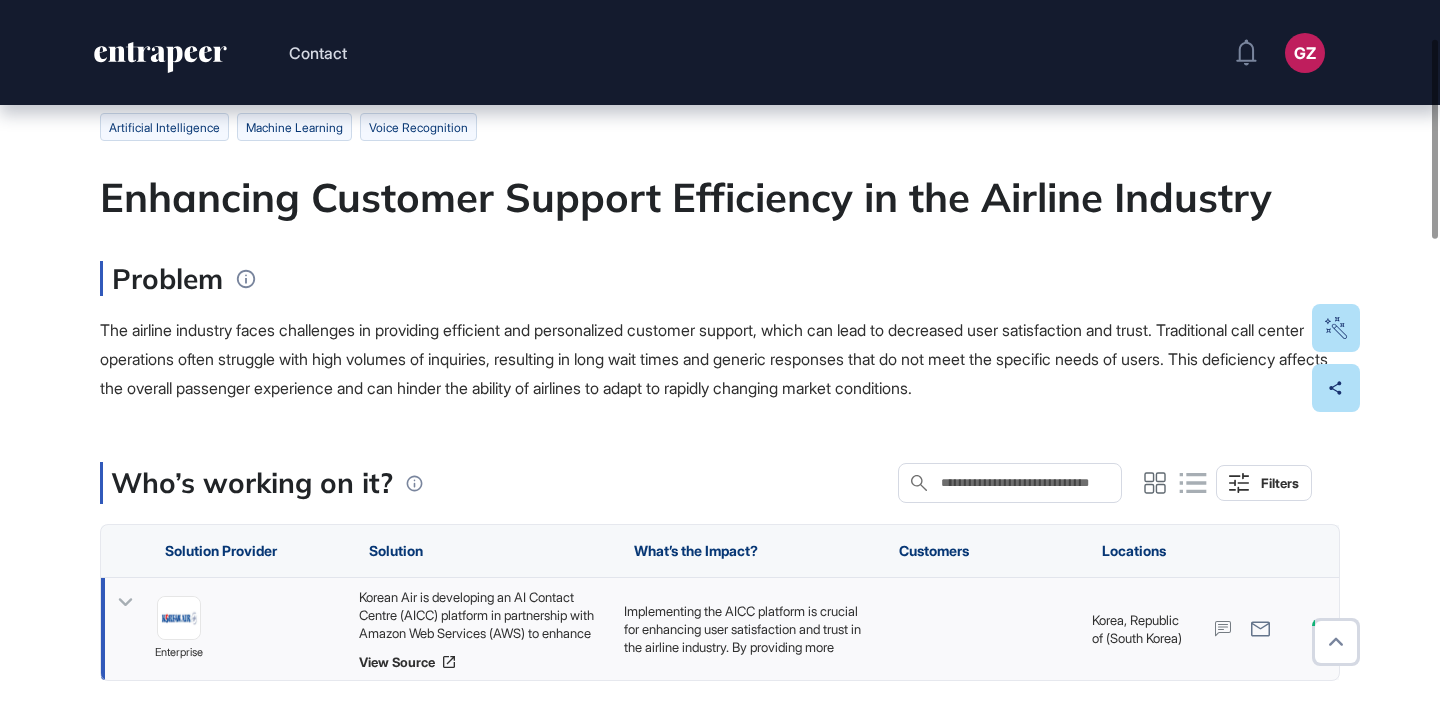 click on "Korean Air is developing an AI Contact Centre (AICC) platform in partnership with Amazon Web Services (AWS) to enhance customer support. This platform will utilize artificial intelligence (AI) and cloud-based technologies to implement voice bots and chatbots capable of answering inquiries more efficiently. By consolidating its call center operations into a single AWS Cloud platform, Korean Air aims to improve service quality through call log analysis and integrate machine learning and generative AI to refine its services further." at bounding box center [481, 615] 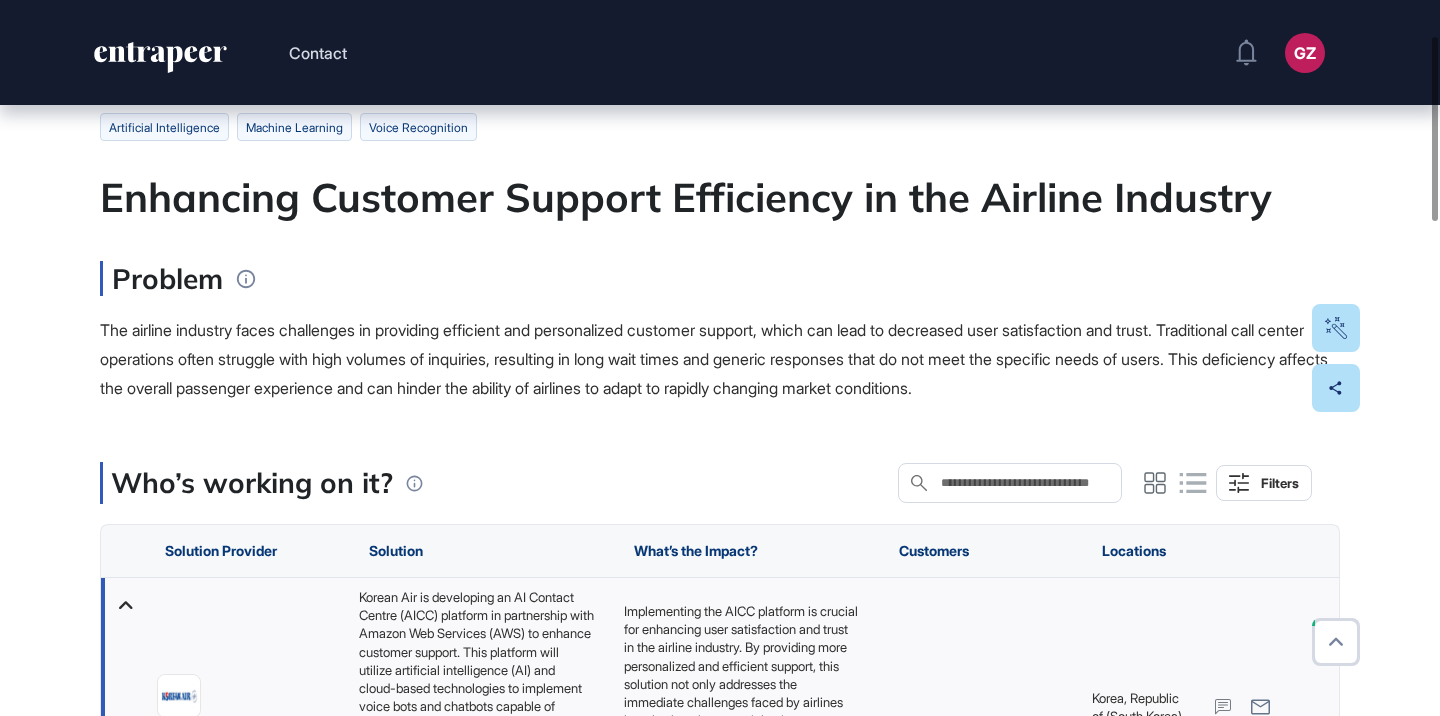 scroll, scrollTop: 81, scrollLeft: 0, axis: vertical 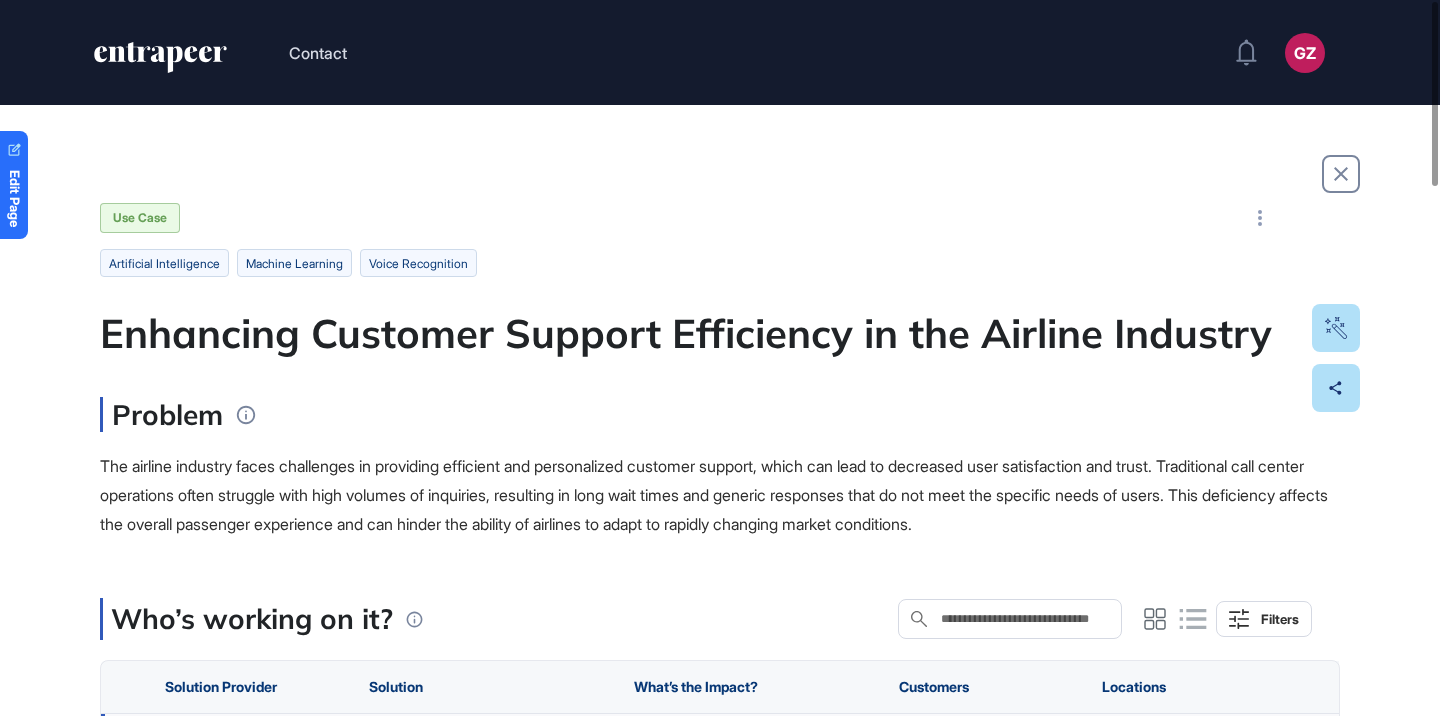 click on "Enhancing Customer Support Efficiency in the Airline Industry" at bounding box center (720, 333) 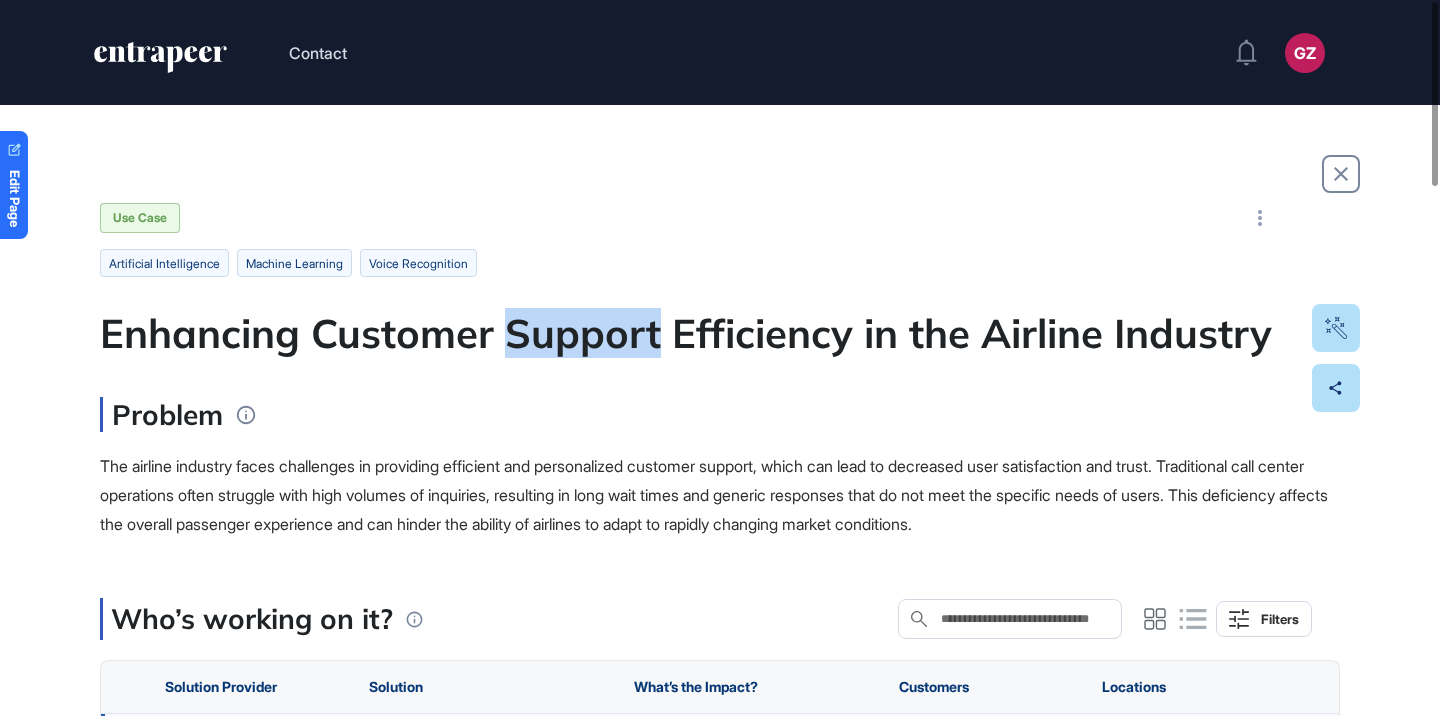 click on "Enhancing Customer Support Efficiency in the Airline Industry" at bounding box center [720, 333] 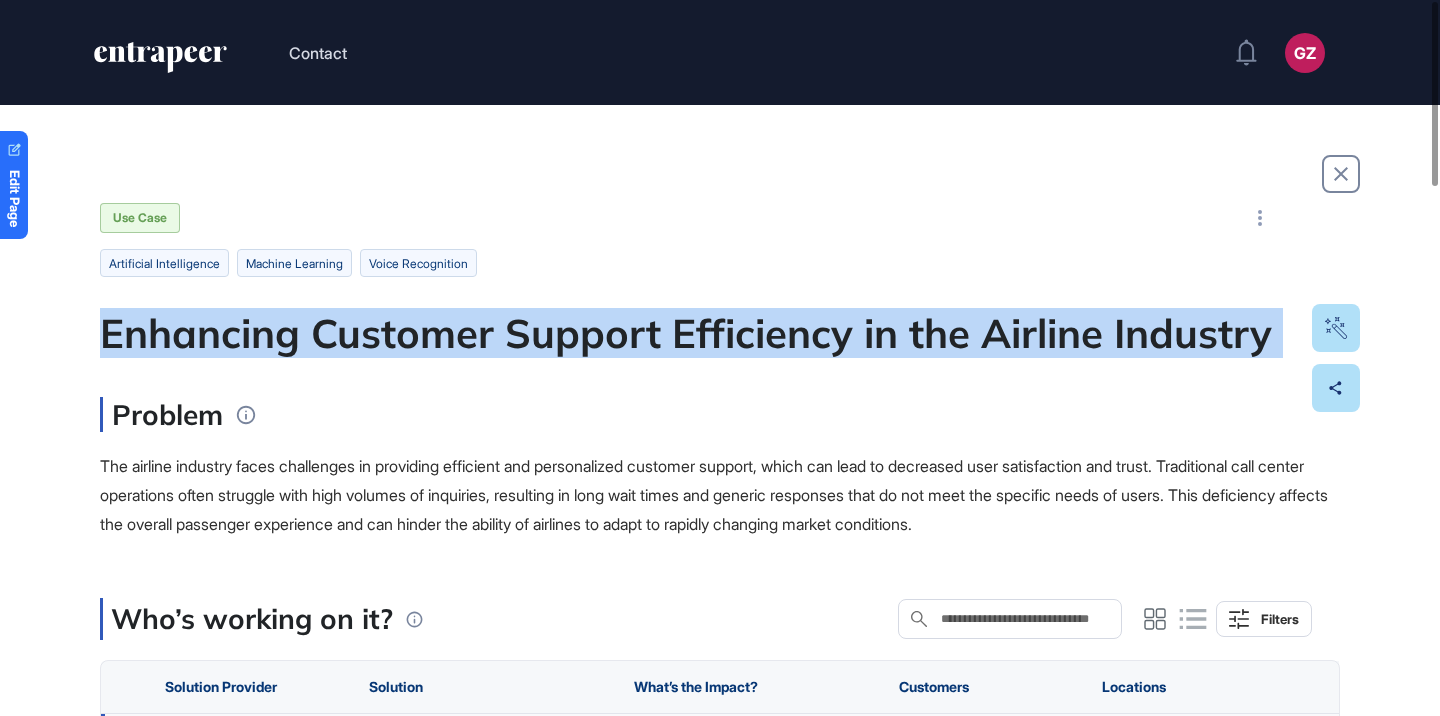 click on "Enhancing Customer Support Efficiency in the Airline Industry" at bounding box center (720, 333) 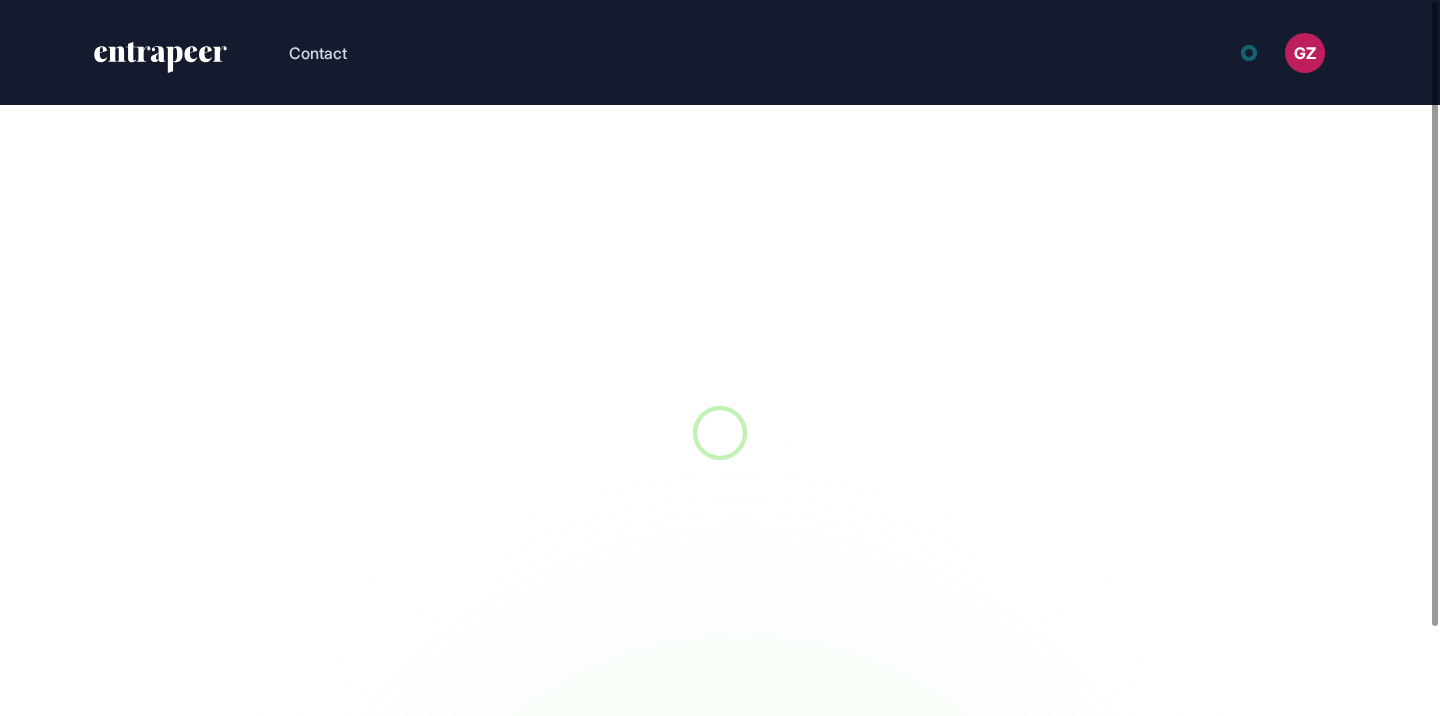 scroll, scrollTop: 0, scrollLeft: 0, axis: both 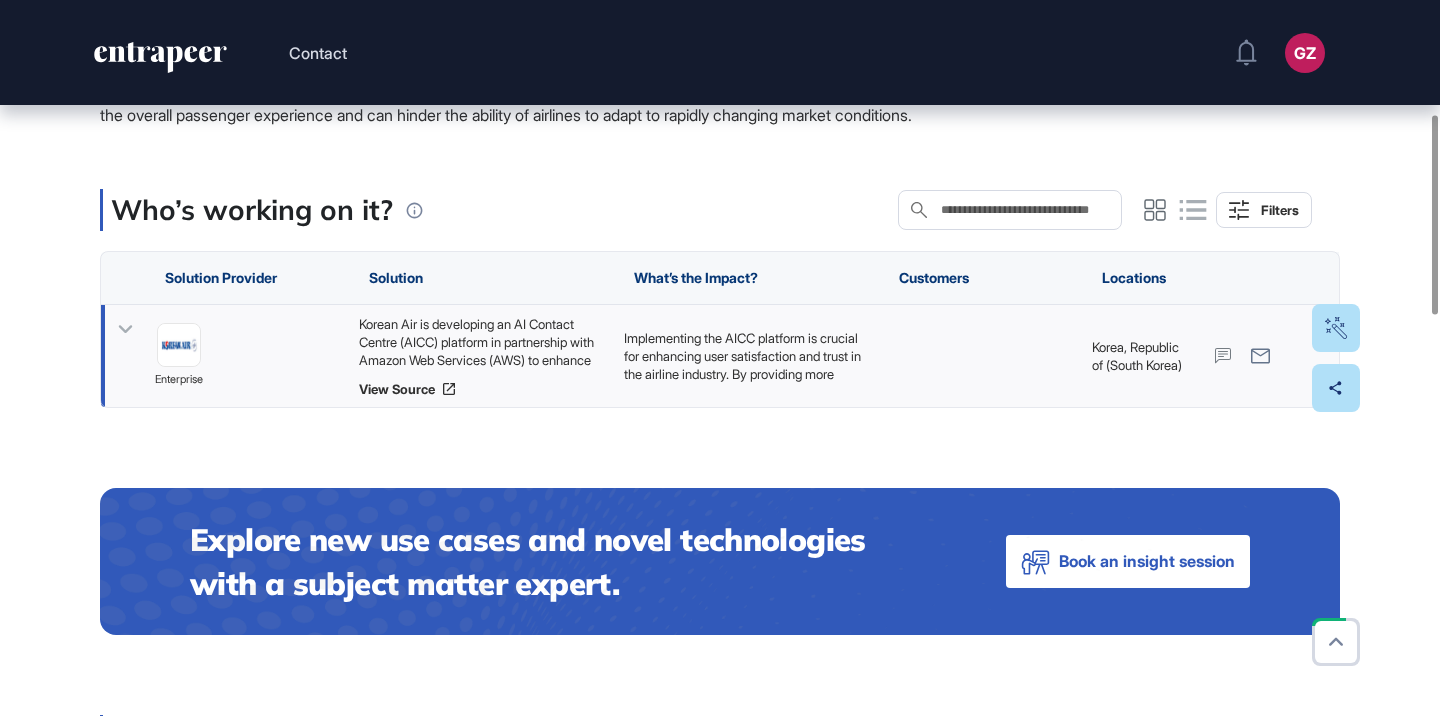 click on "Korean Air is developing an AI Contact Centre (AICC) platform in partnership with Amazon Web Services (AWS) to enhance customer support. This platform will utilize artificial intelligence (AI) and cloud-based technologies to implement voice bots and chatbots capable of answering inquiries more efficiently. By consolidating its call center operations into a single AWS Cloud platform, Korean Air aims to improve service quality through call log analysis and integrate machine learning and generative AI to refine its services further." at bounding box center (481, 342) 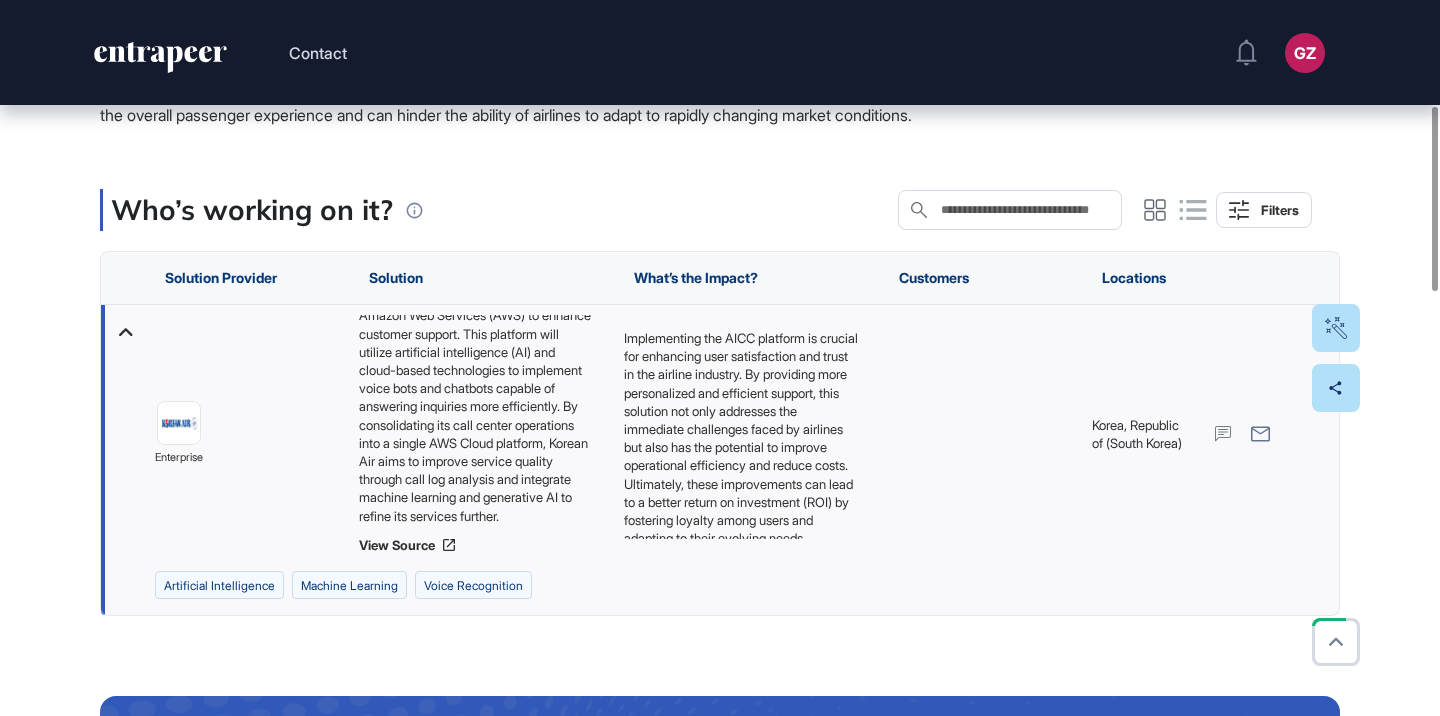 scroll, scrollTop: 81, scrollLeft: 0, axis: vertical 